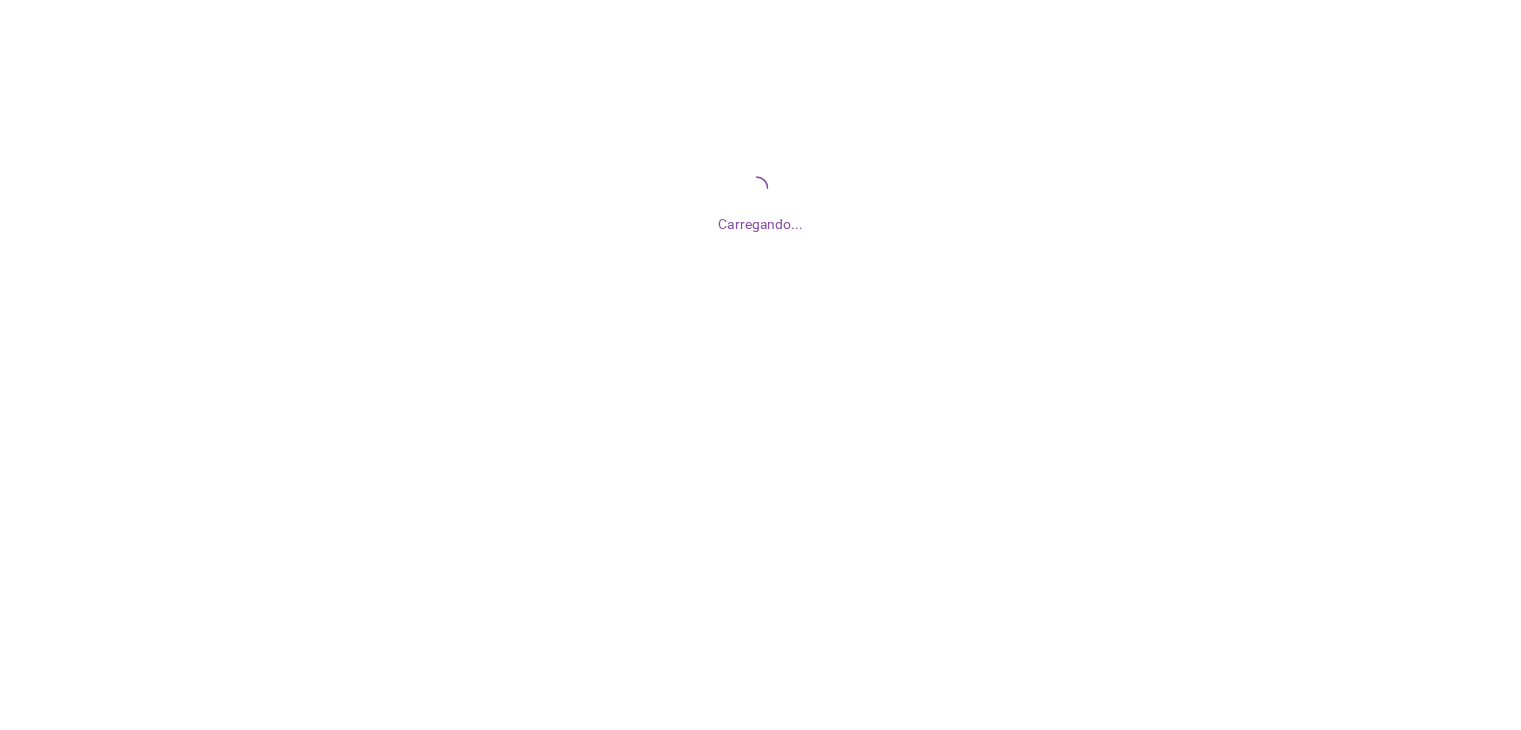 scroll, scrollTop: 0, scrollLeft: 0, axis: both 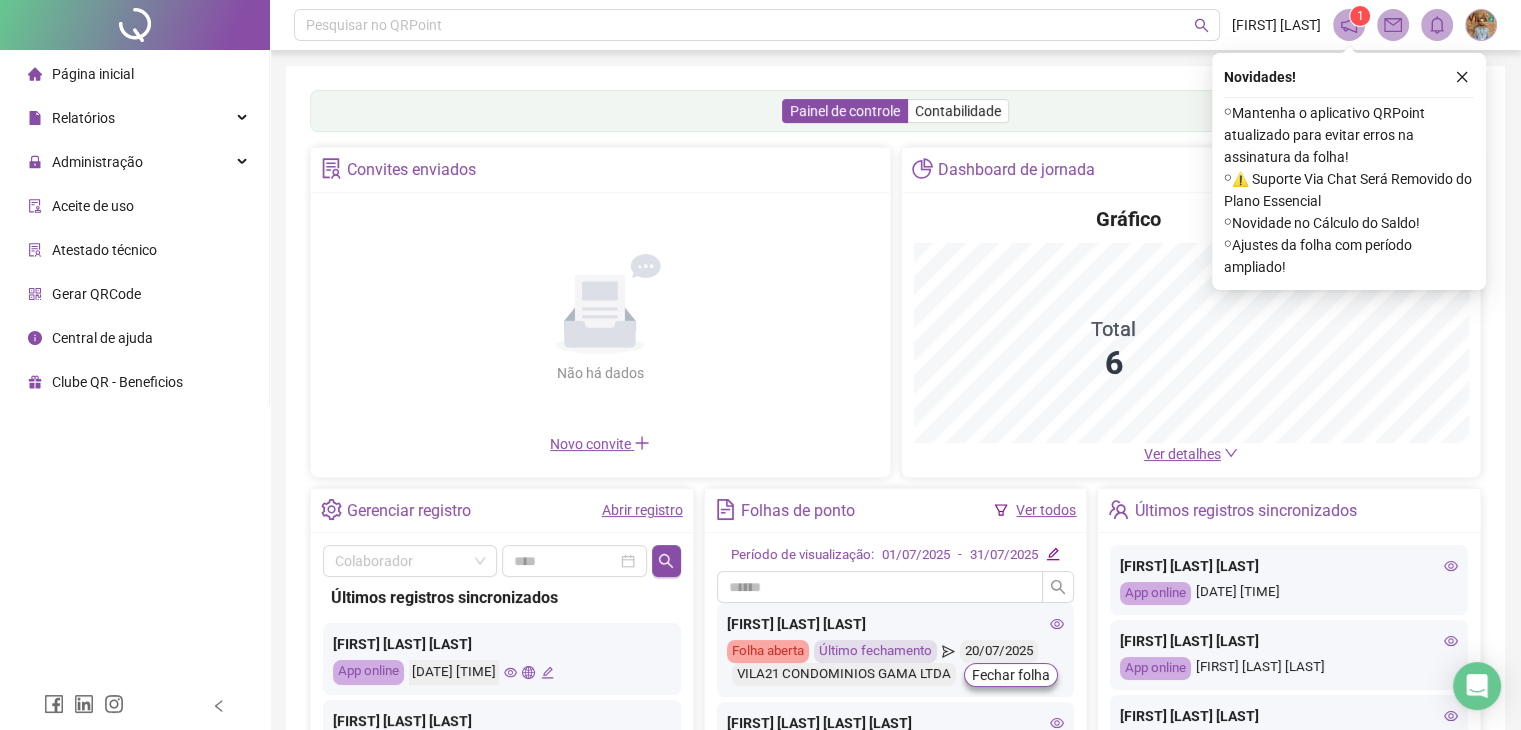 click 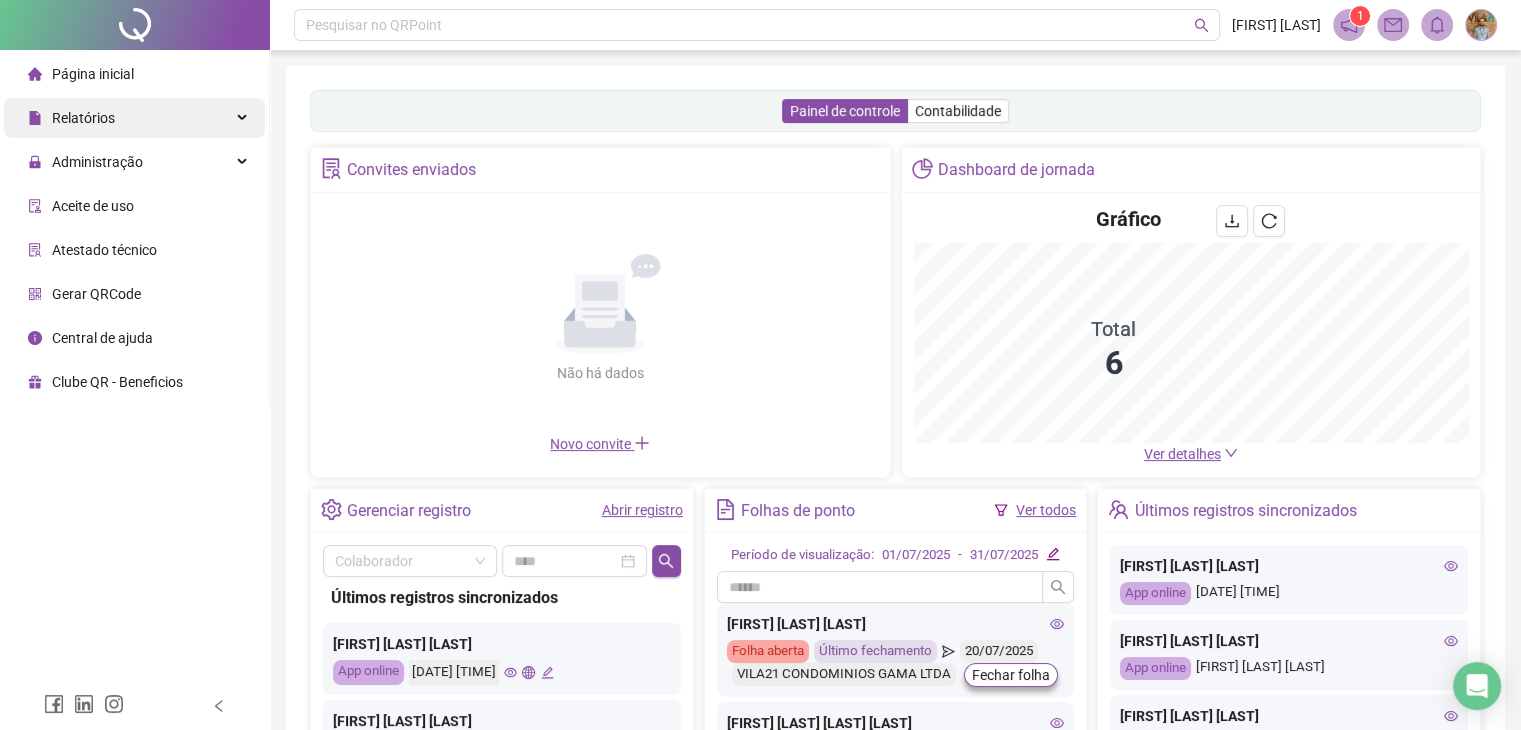 click on "Relatórios" at bounding box center [134, 118] 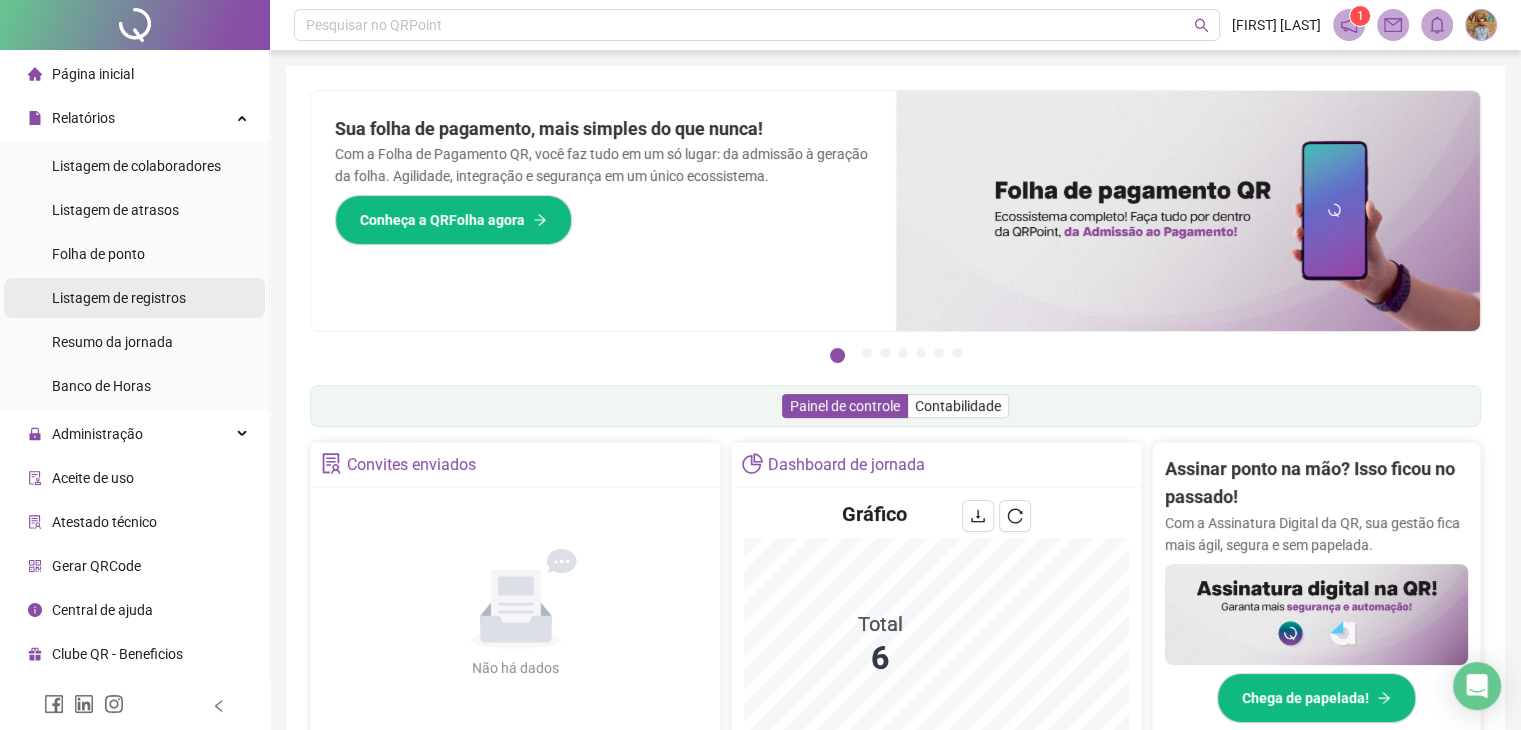 click on "Listagem de registros" at bounding box center [119, 298] 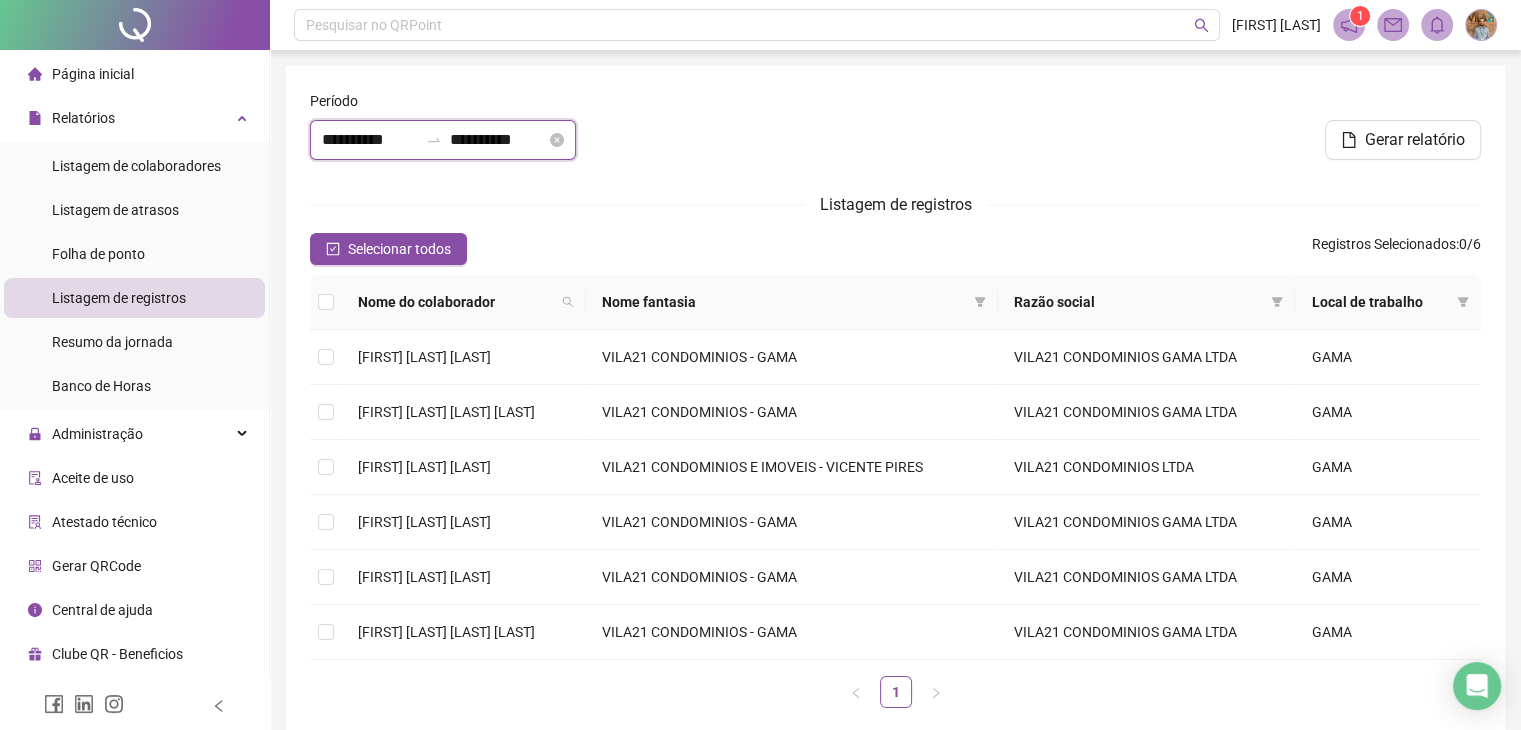 click on "**********" at bounding box center (370, 140) 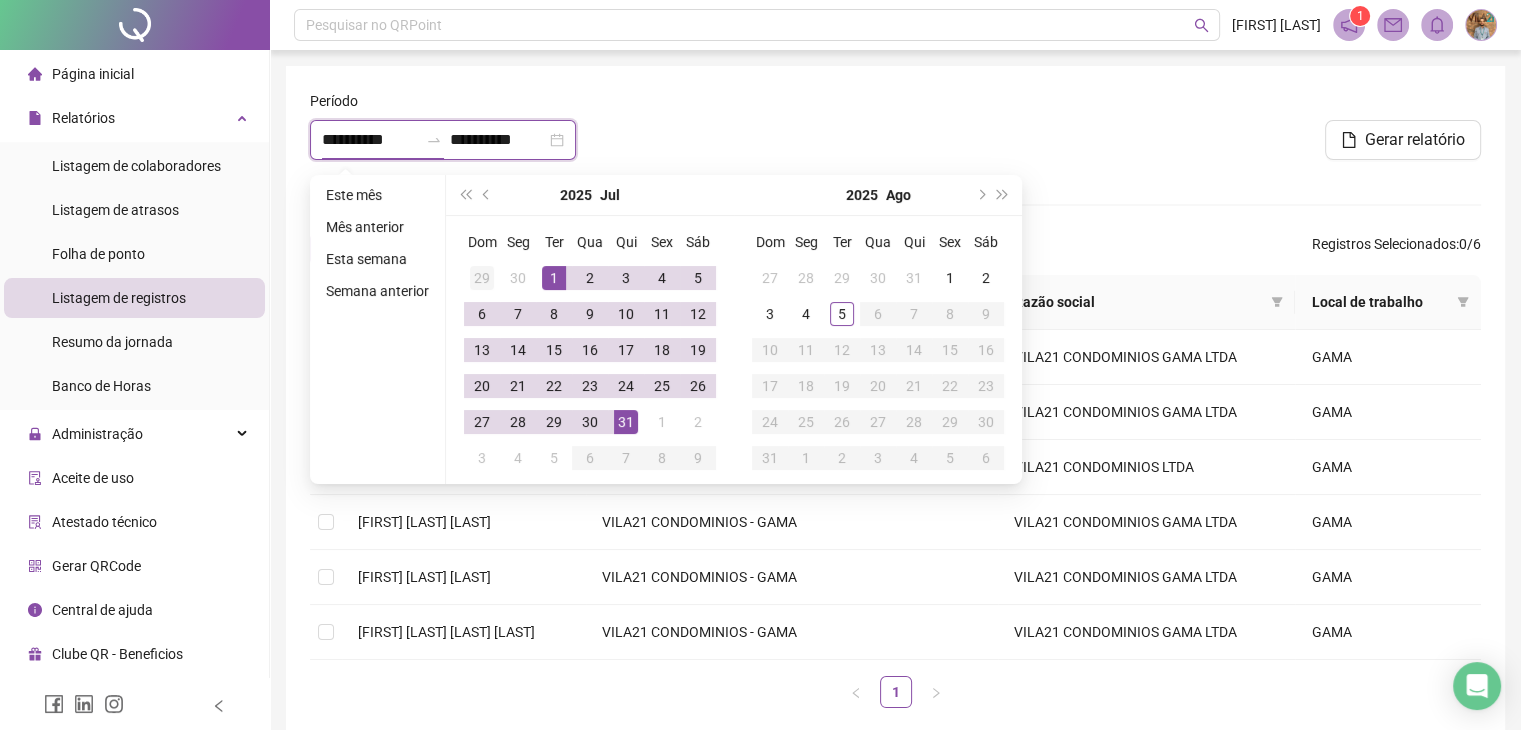 type on "**********" 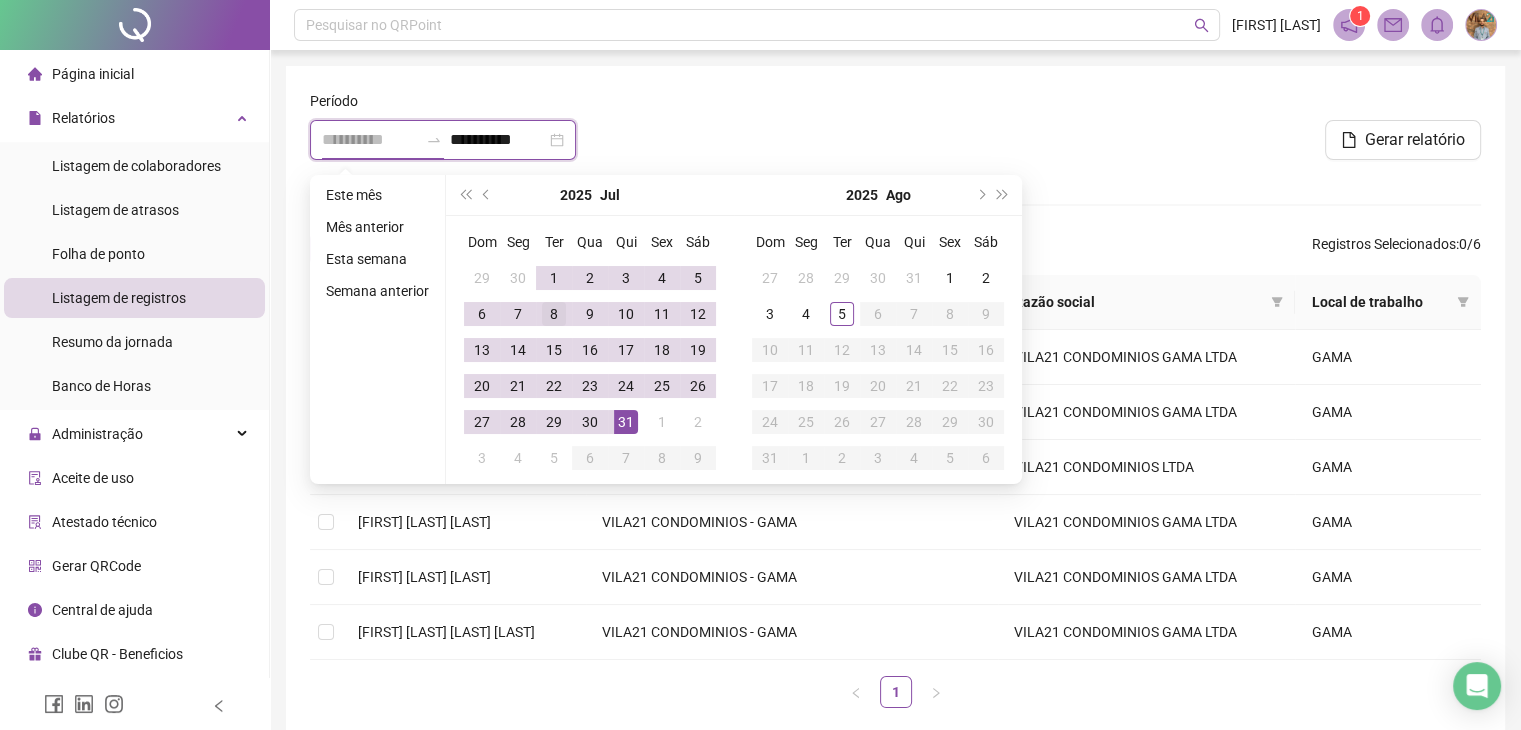 type on "**********" 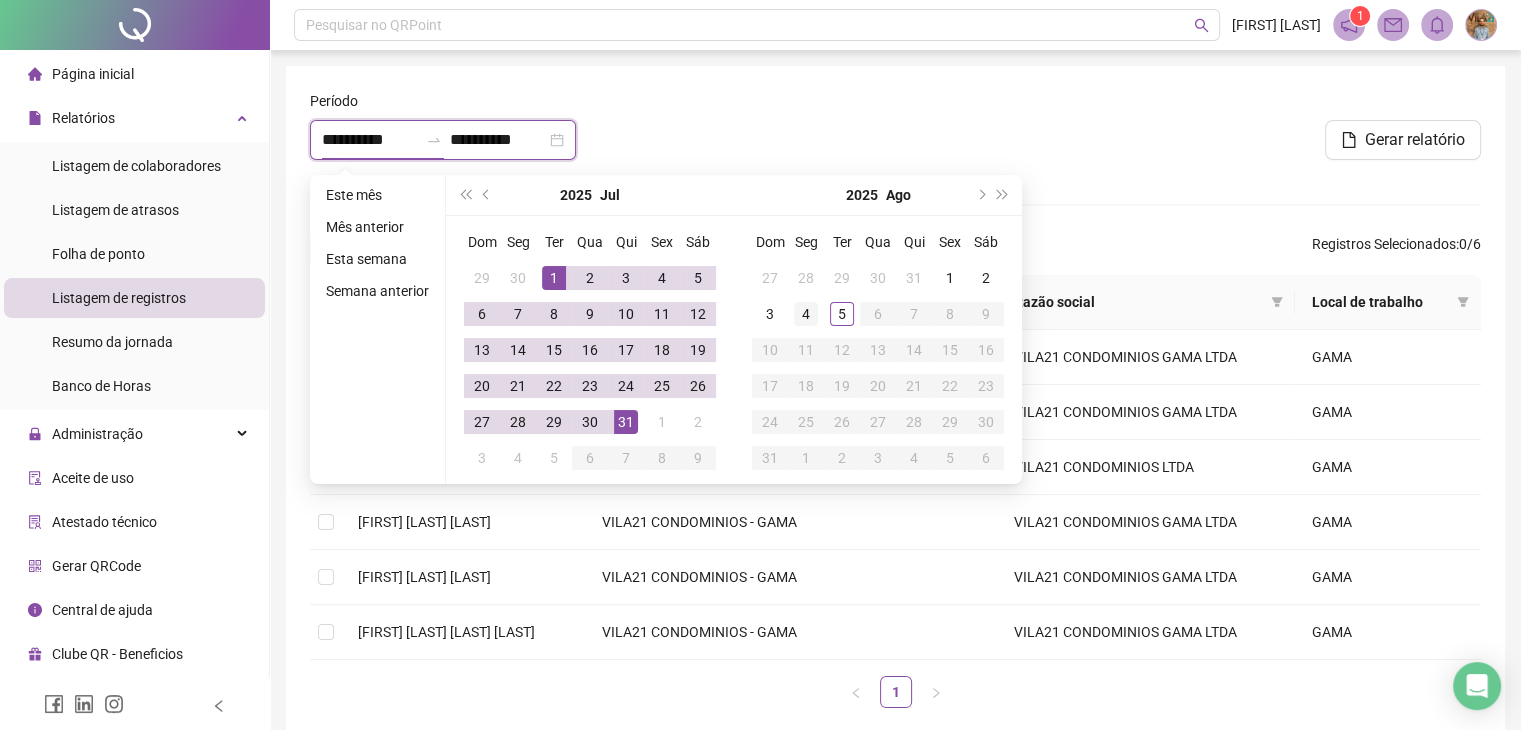 type on "**********" 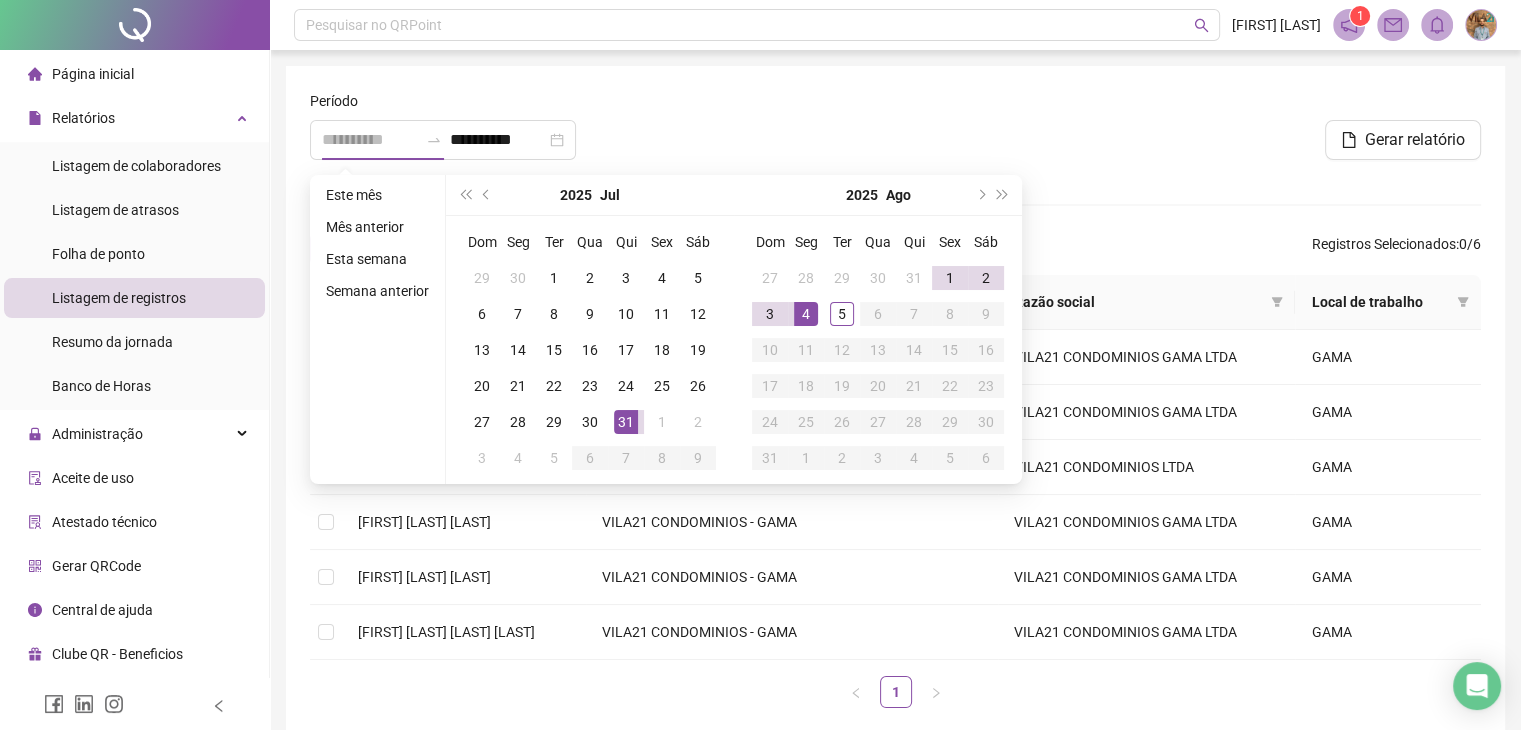 drag, startPoint x: 800, startPoint y: 317, endPoint x: 803, endPoint y: 328, distance: 11.401754 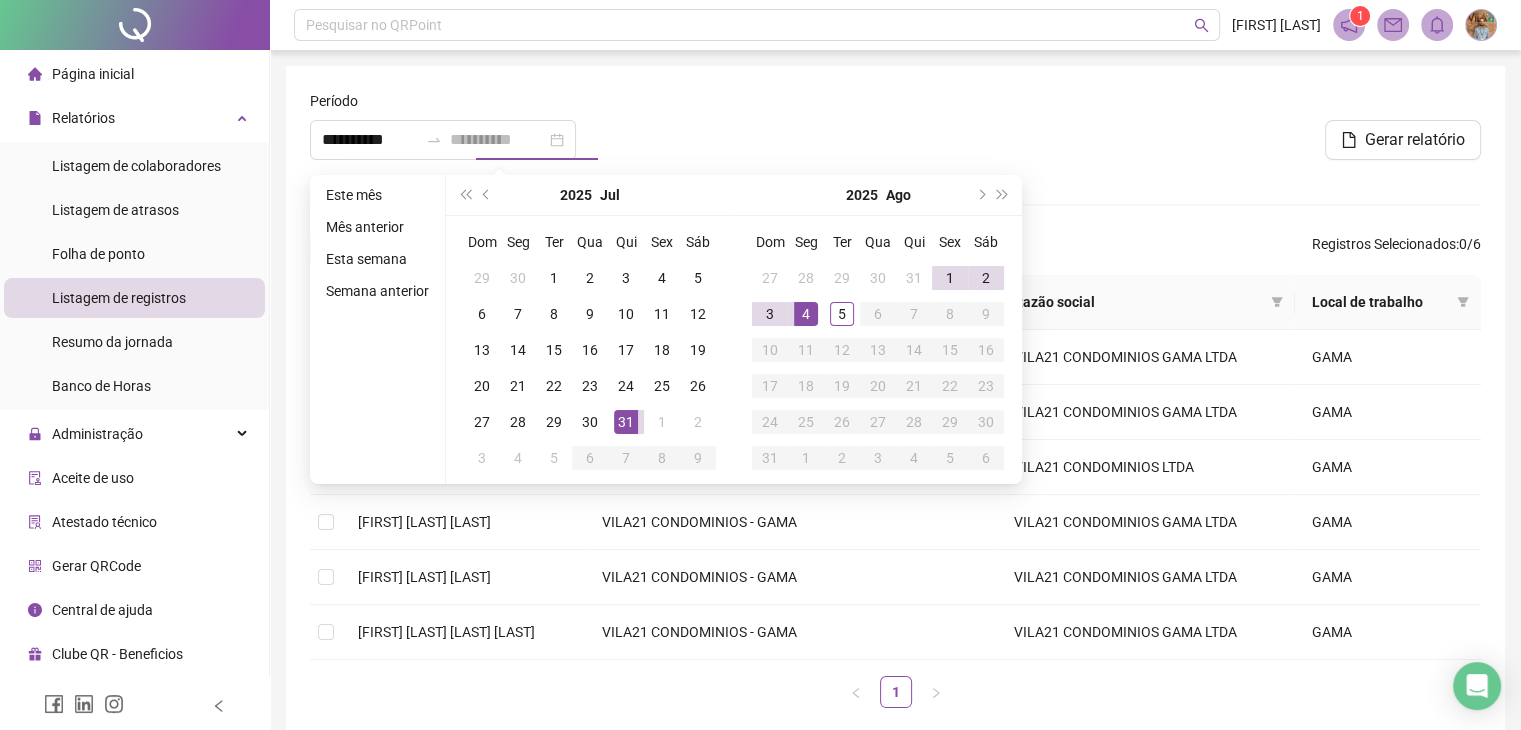 click on "4" at bounding box center [806, 314] 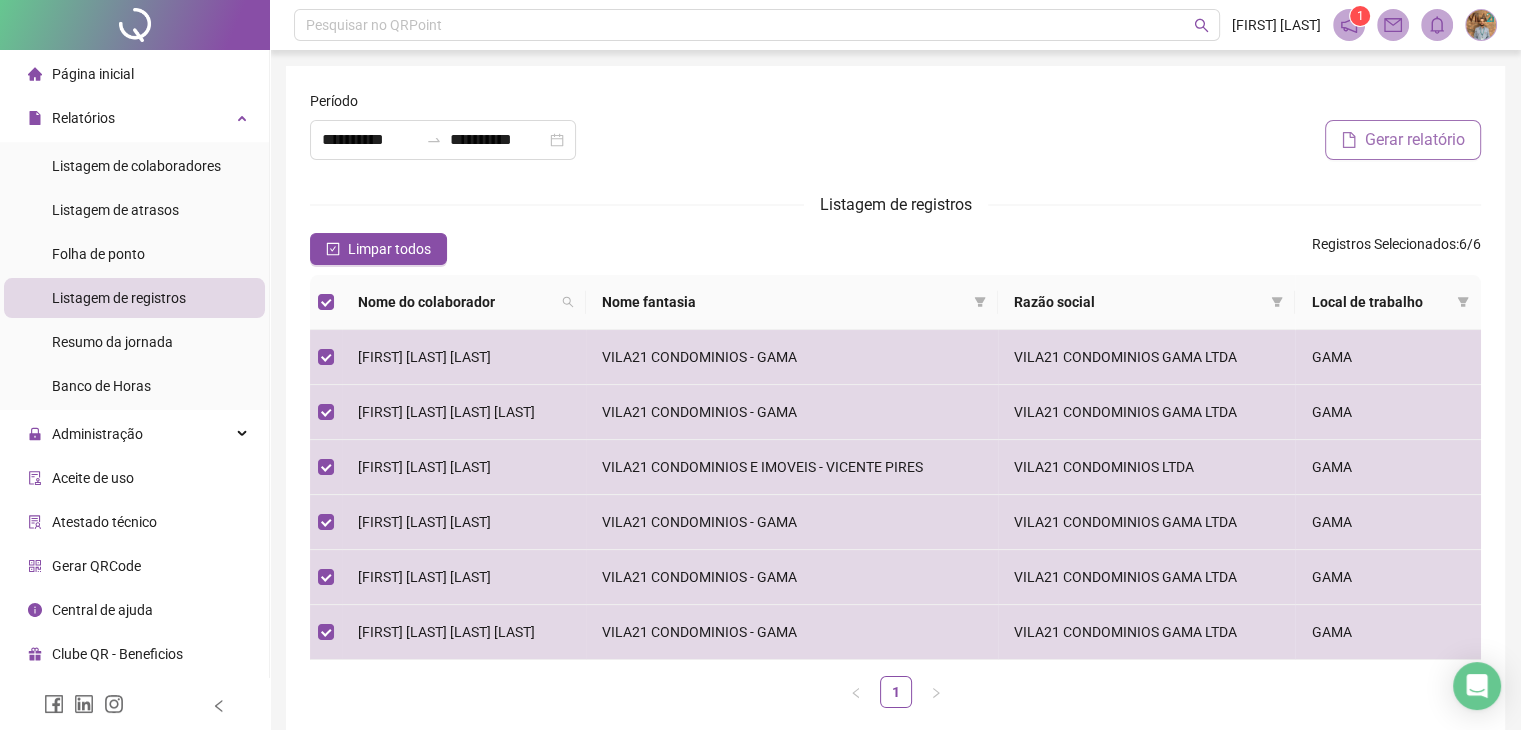 click on "Gerar relatório" at bounding box center [1415, 140] 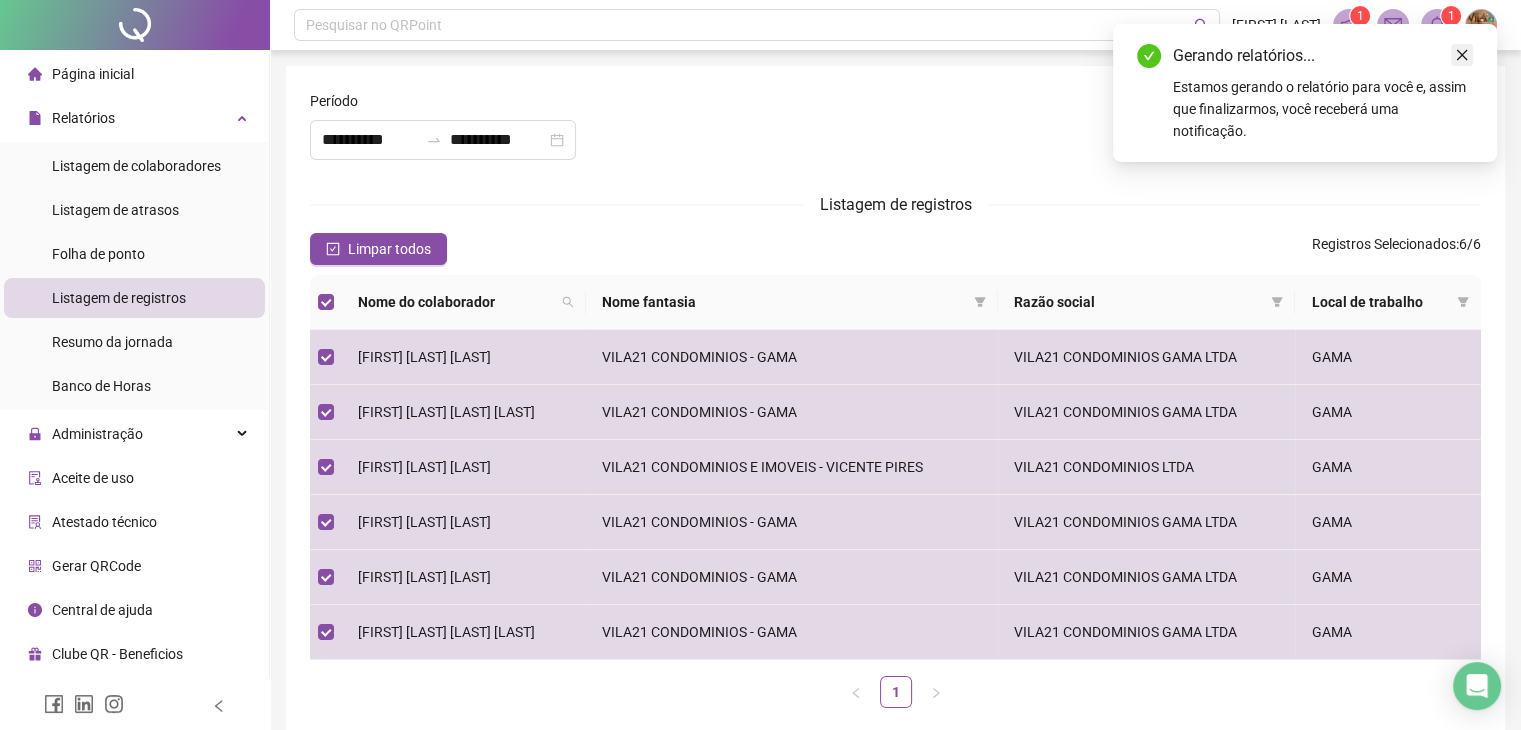 click 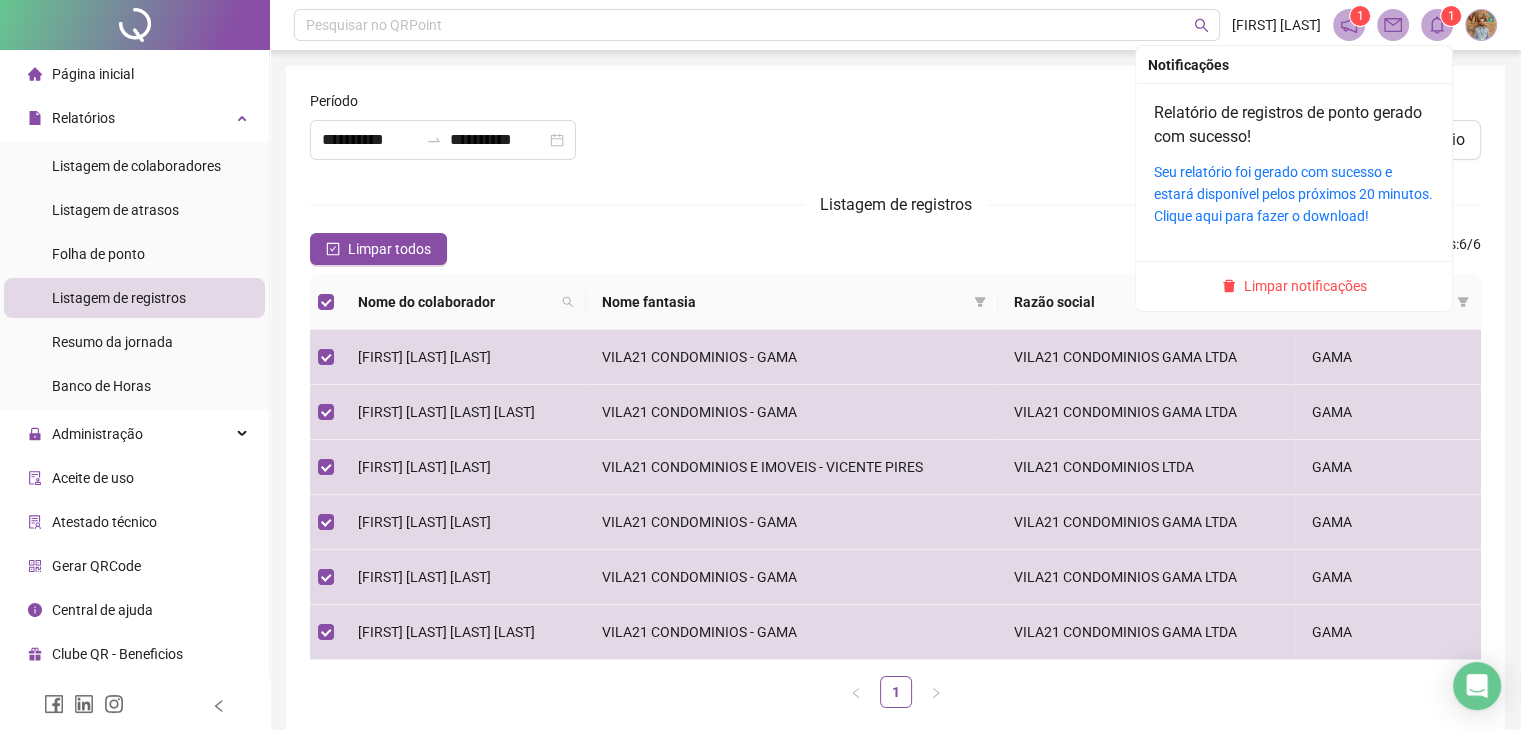 click 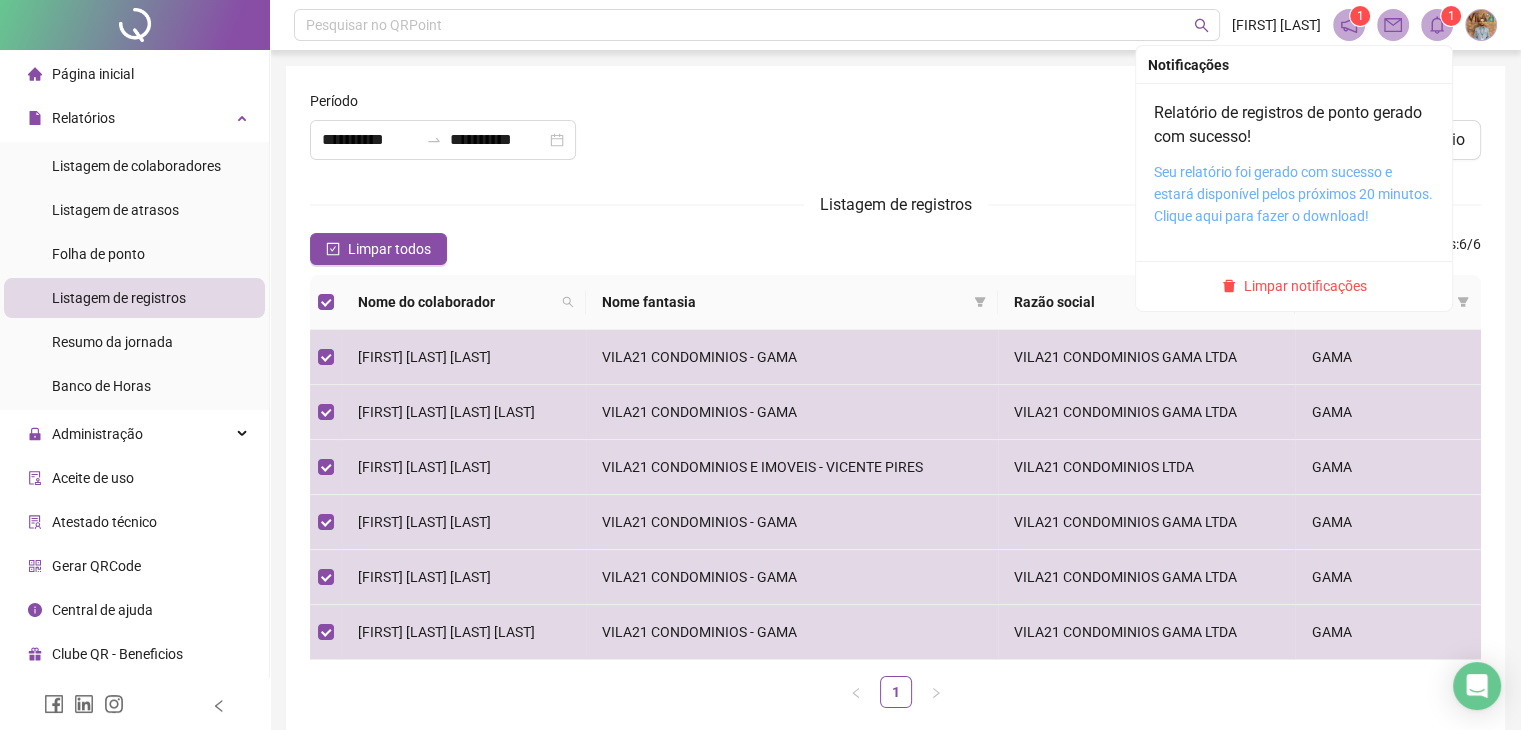 click on "Seu relatório foi gerado com sucesso e estará disponível pelos próximos 20 minutos.
Clique aqui para fazer o download!" at bounding box center [1293, 194] 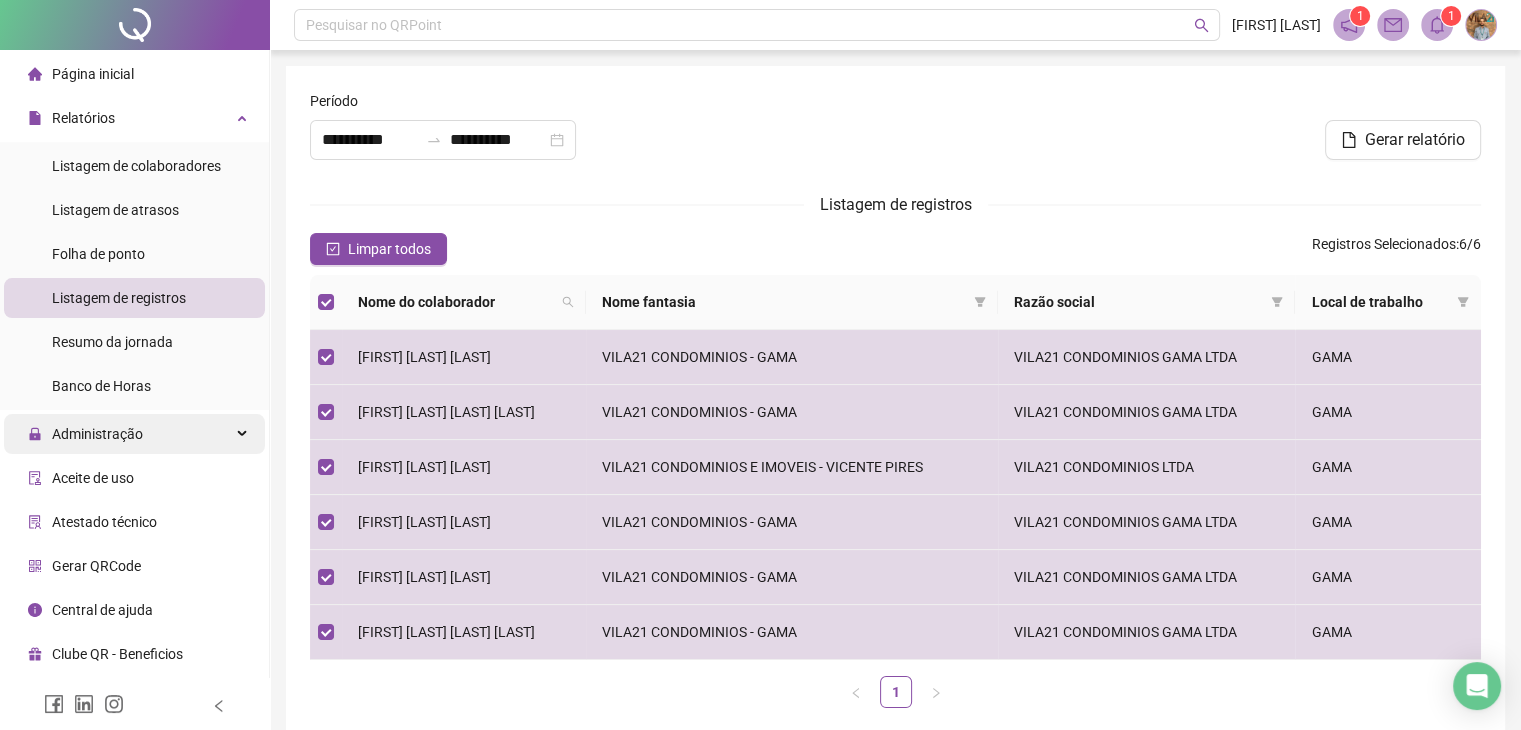 click on "Administração" at bounding box center [134, 434] 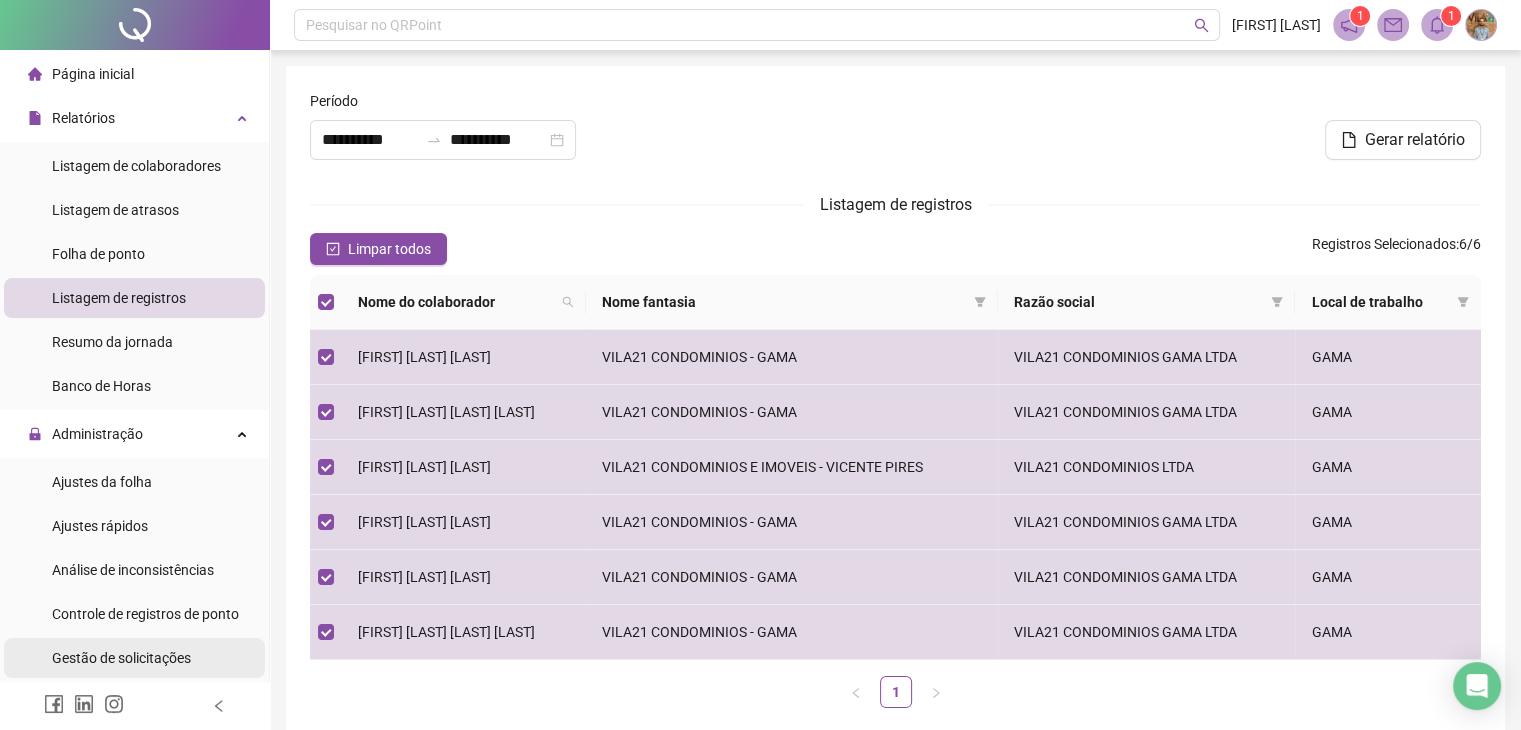 click on "Gestão de solicitações" at bounding box center (121, 658) 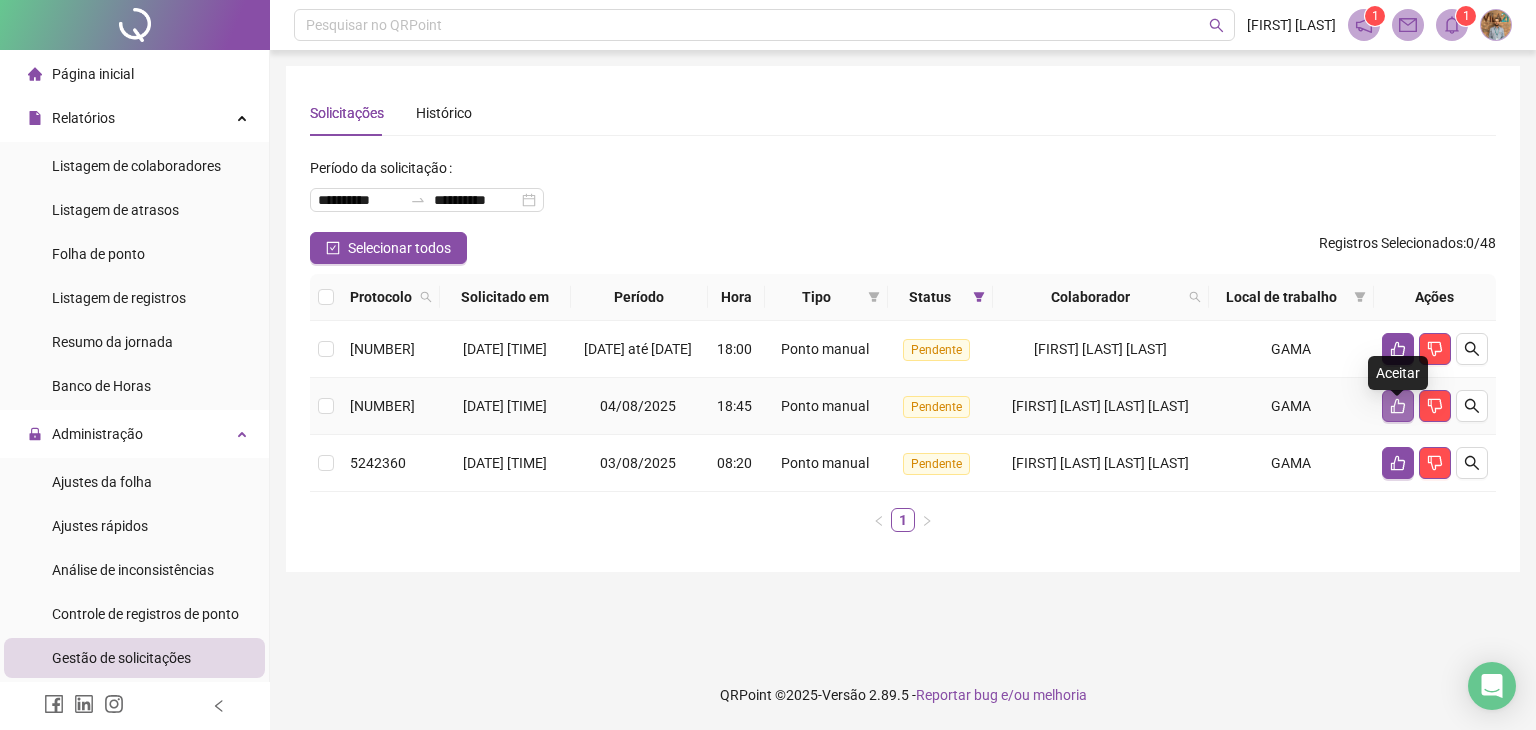 click at bounding box center (1398, 406) 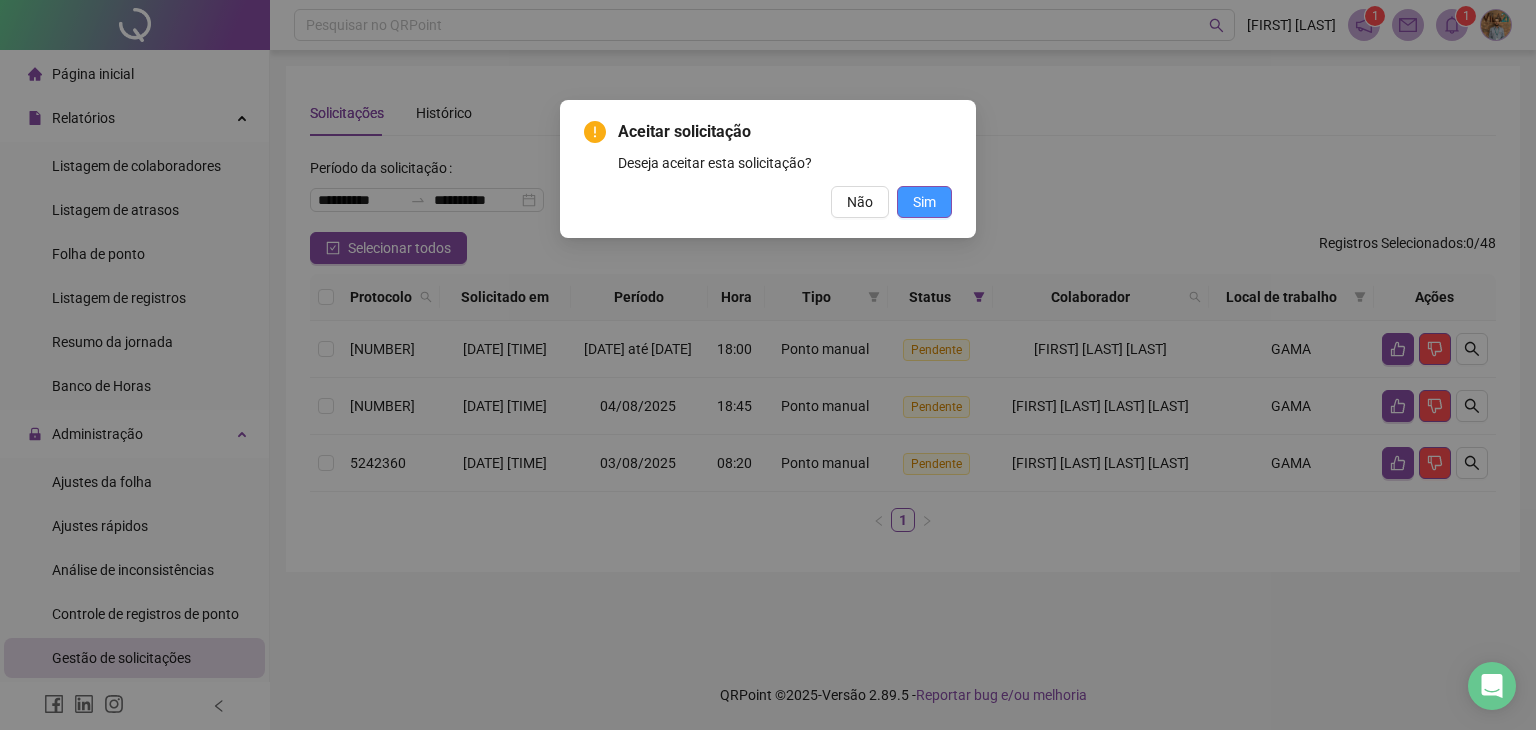 click on "Sim" at bounding box center [924, 202] 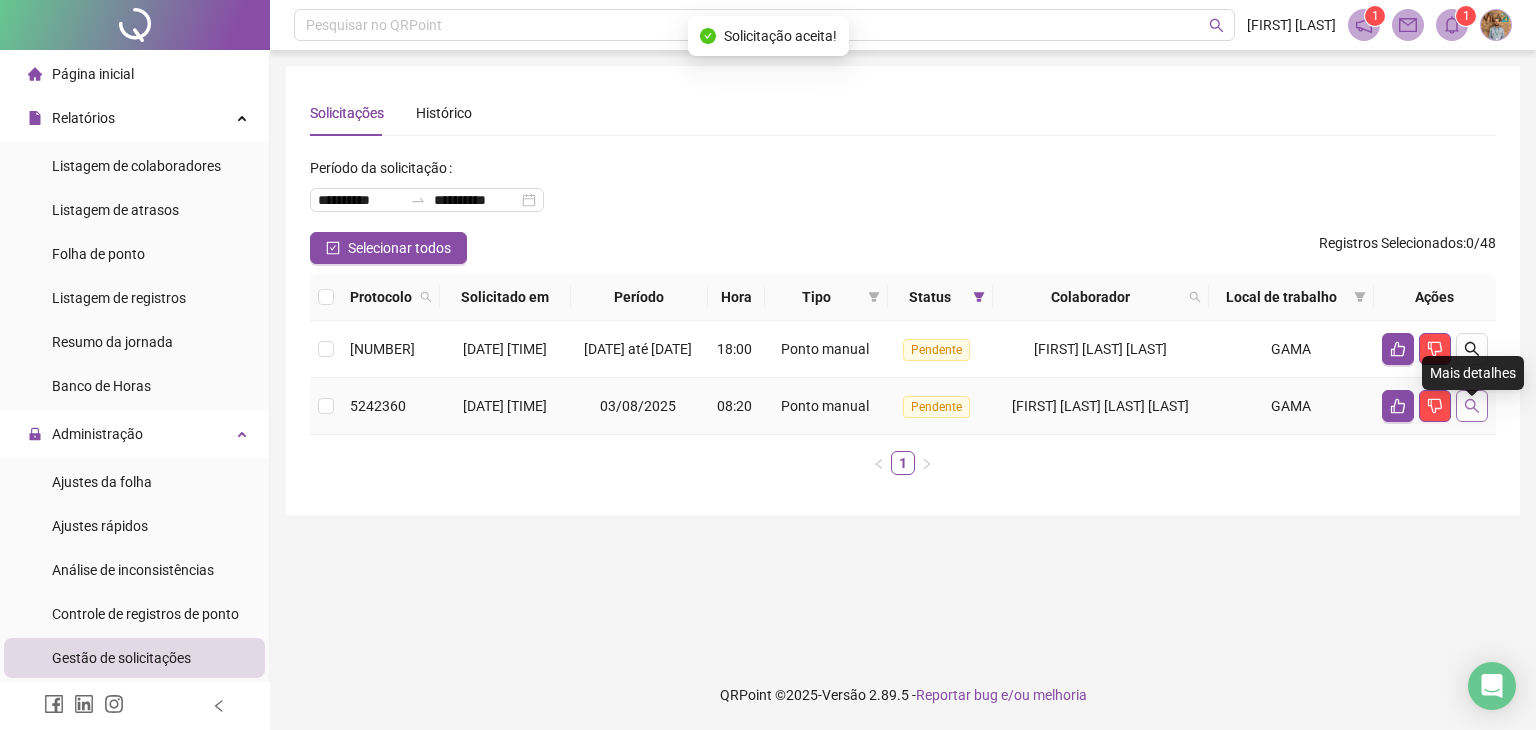 click 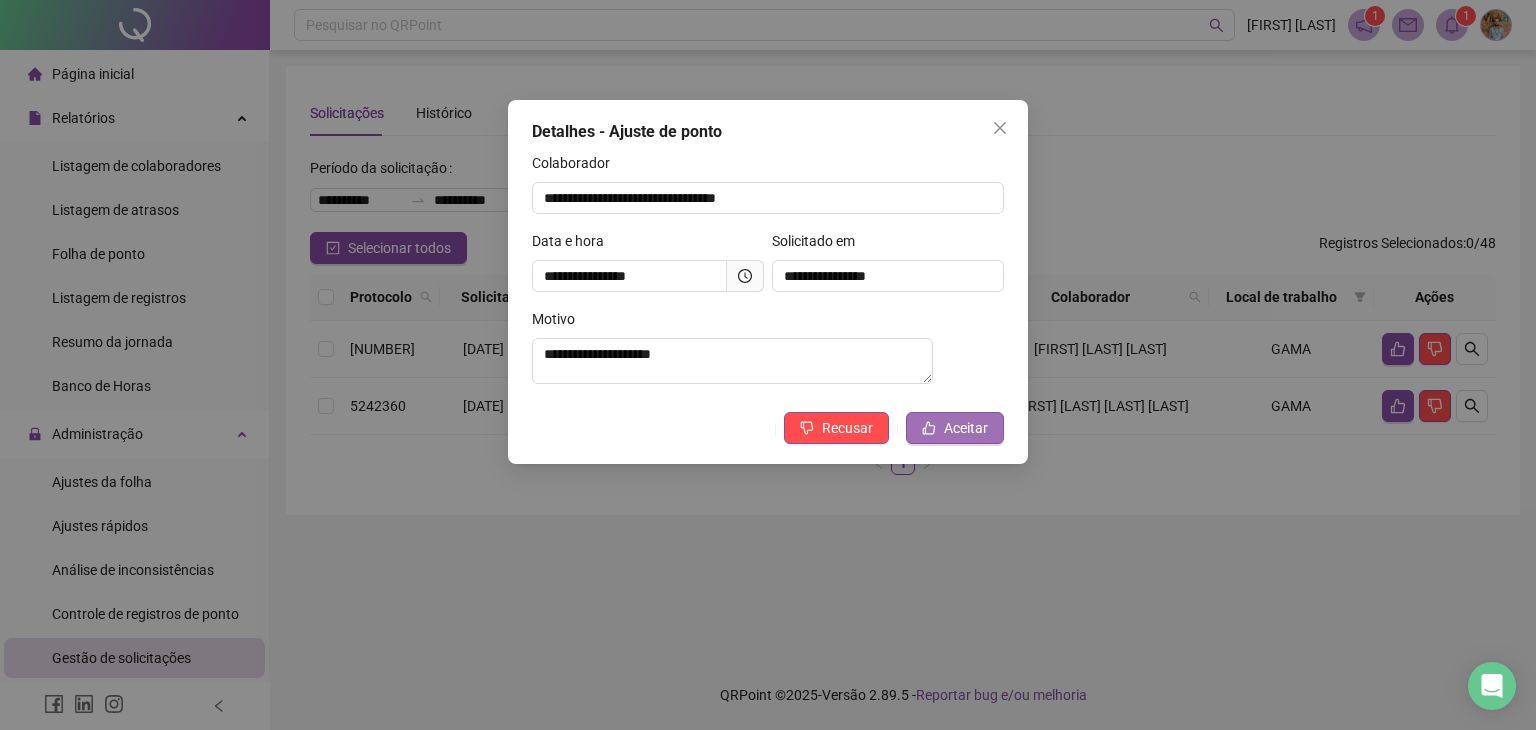 click on "Aceitar" at bounding box center [966, 428] 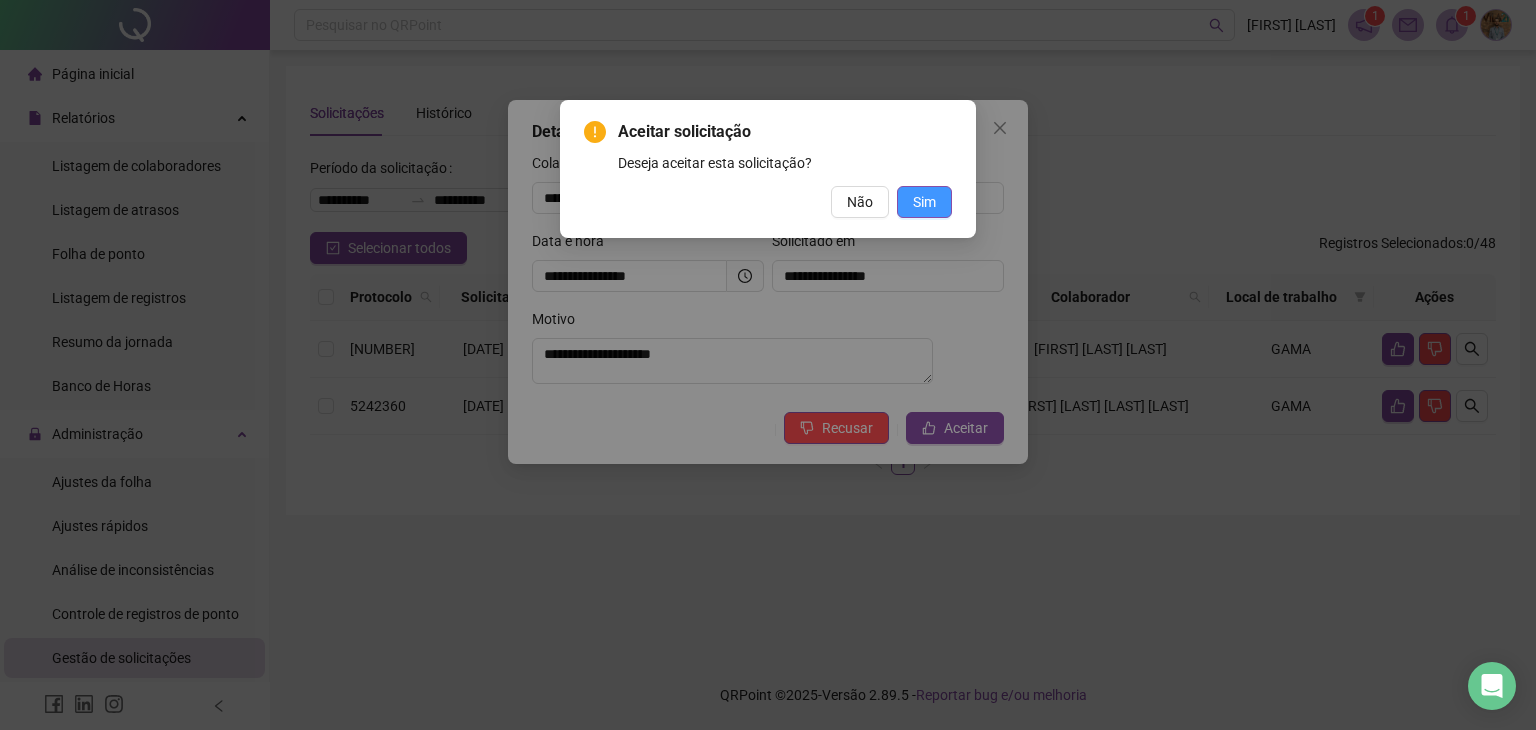 click on "Sim" at bounding box center [924, 202] 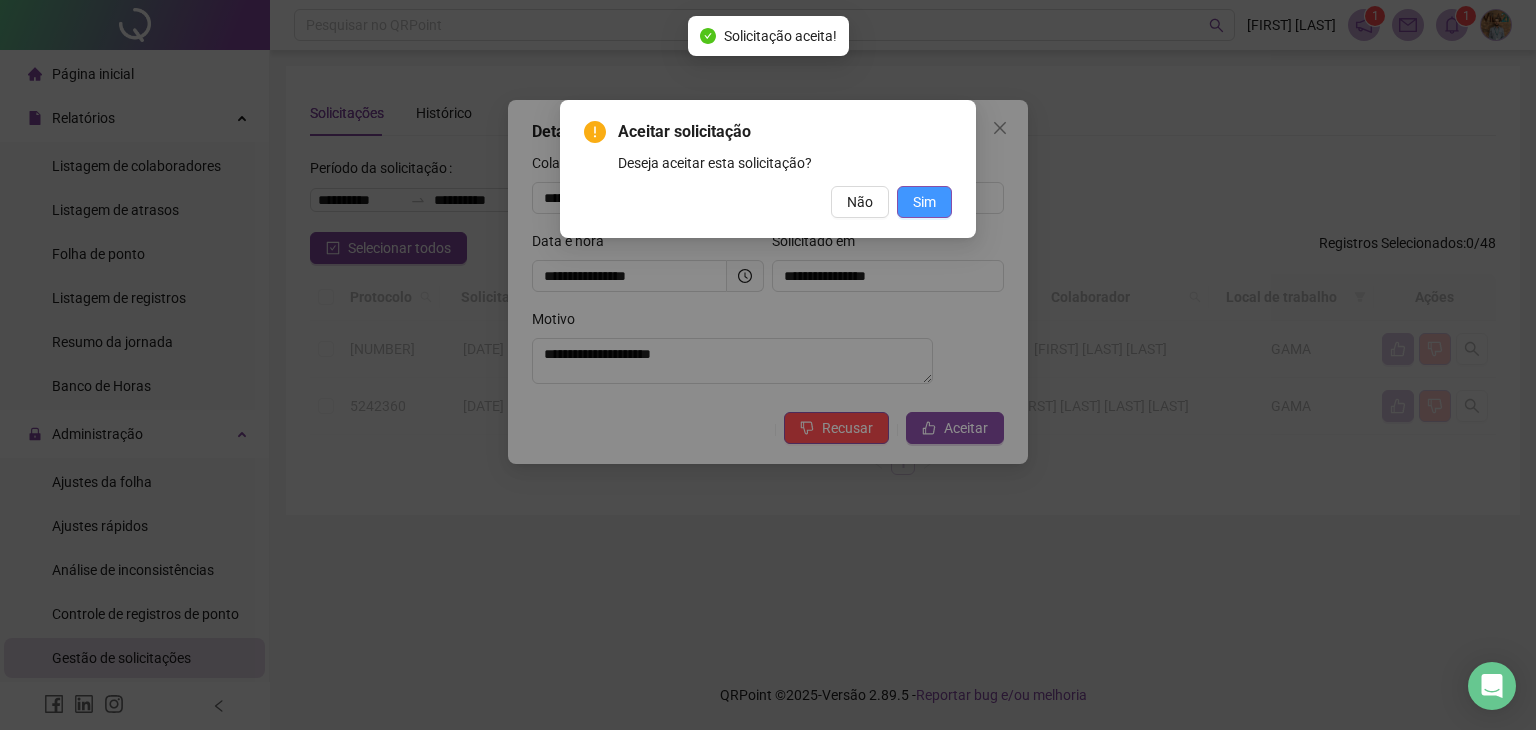 click on "Aceitar solicitação Deseja aceitar esta solicitação? Não Sim" at bounding box center [768, 365] 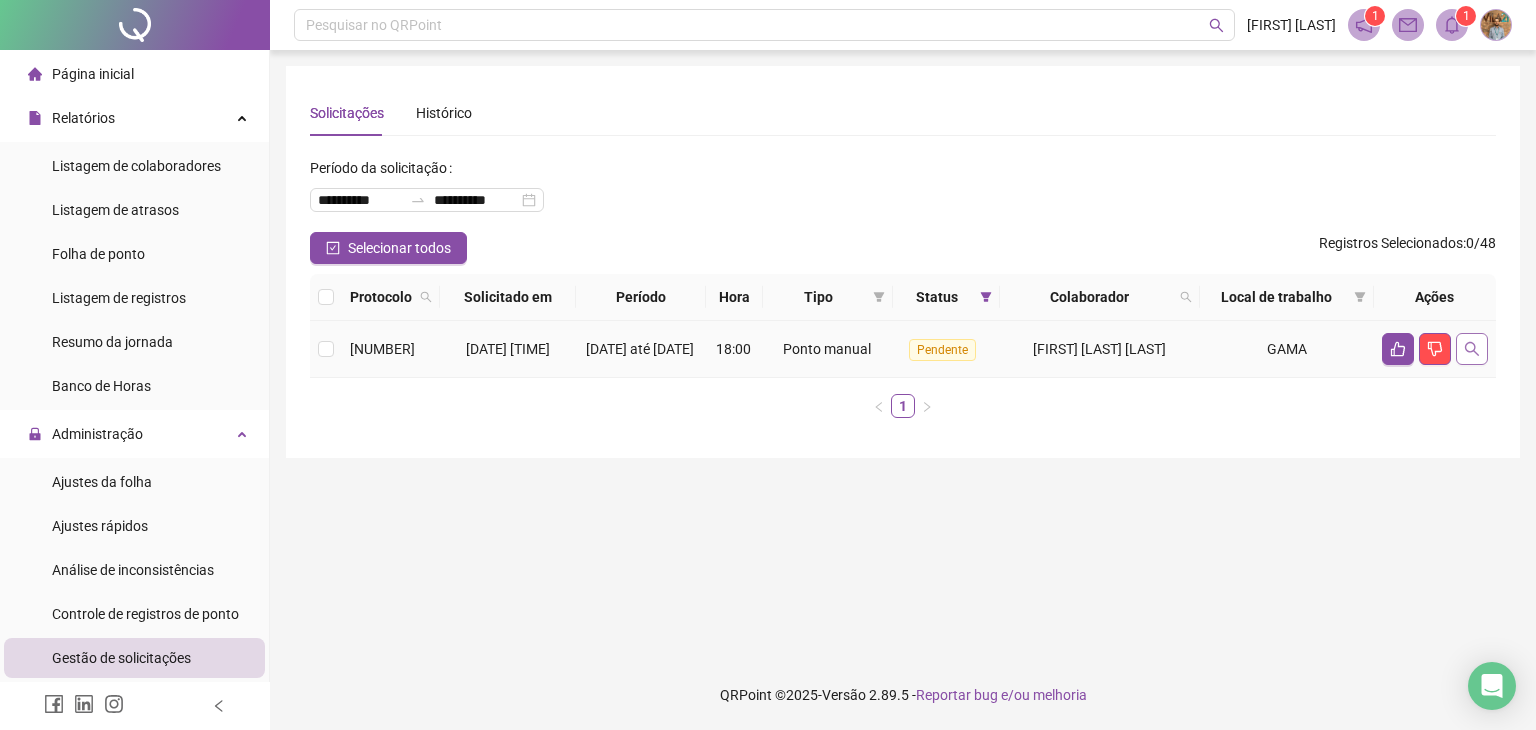 click at bounding box center (1472, 349) 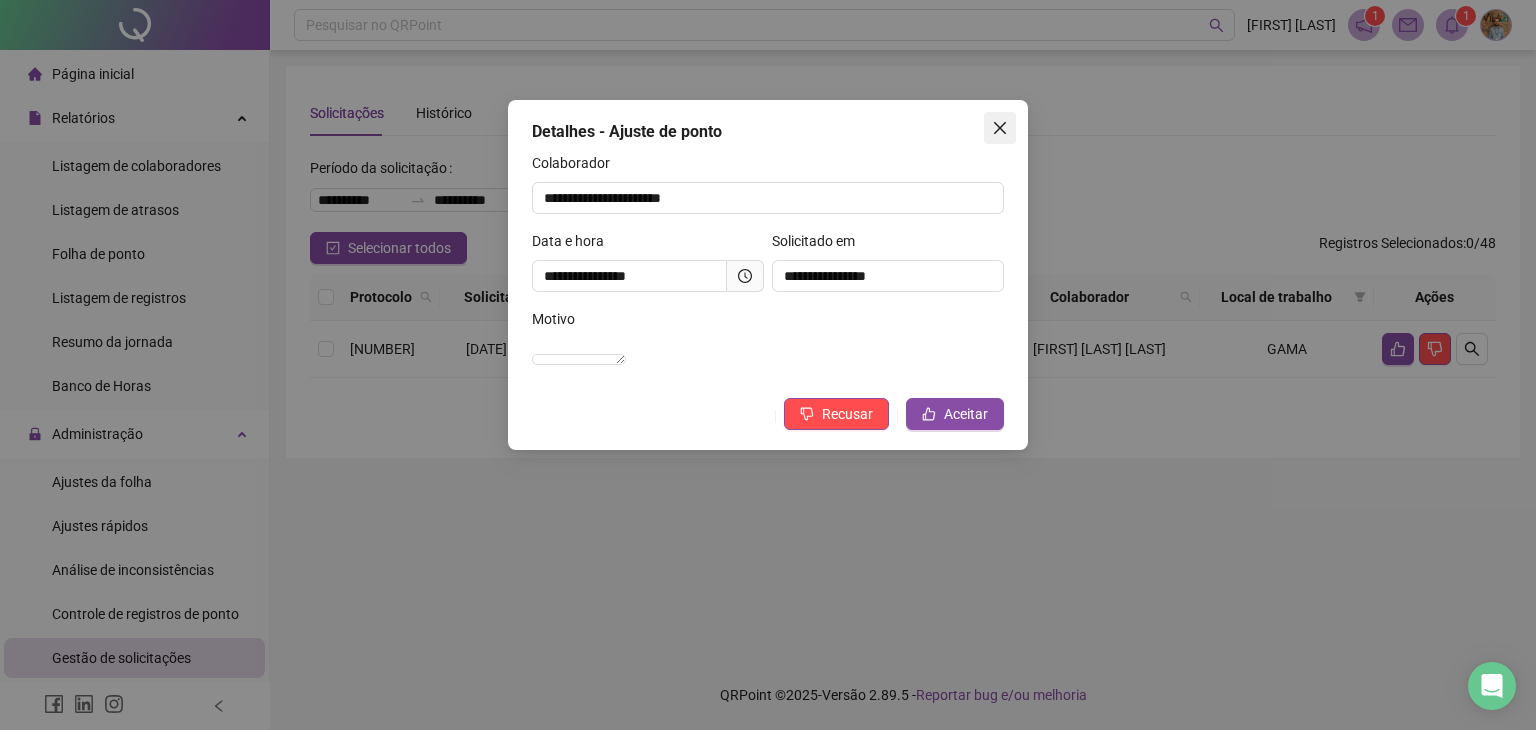click 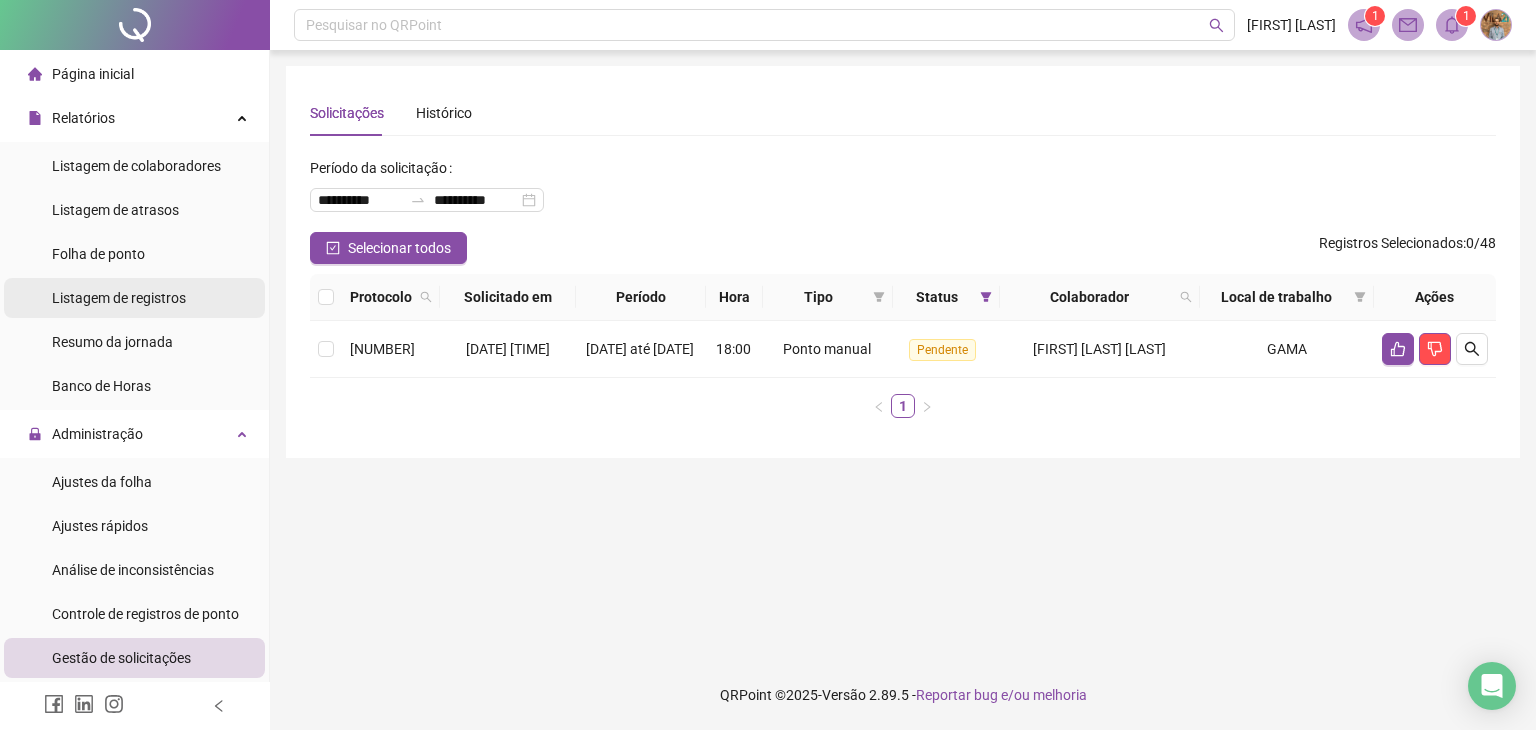 click on "Listagem de registros" at bounding box center (119, 298) 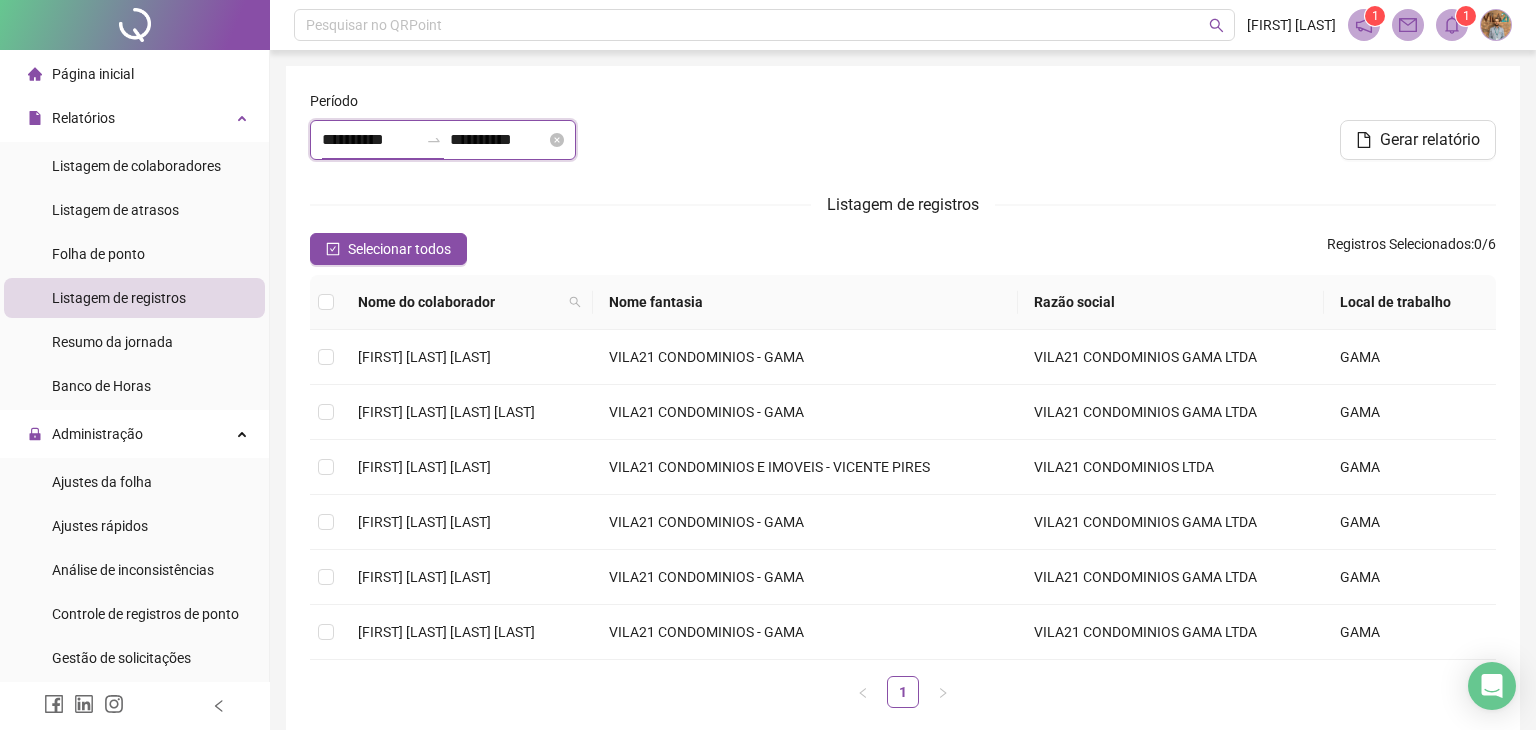 click on "**********" at bounding box center [370, 140] 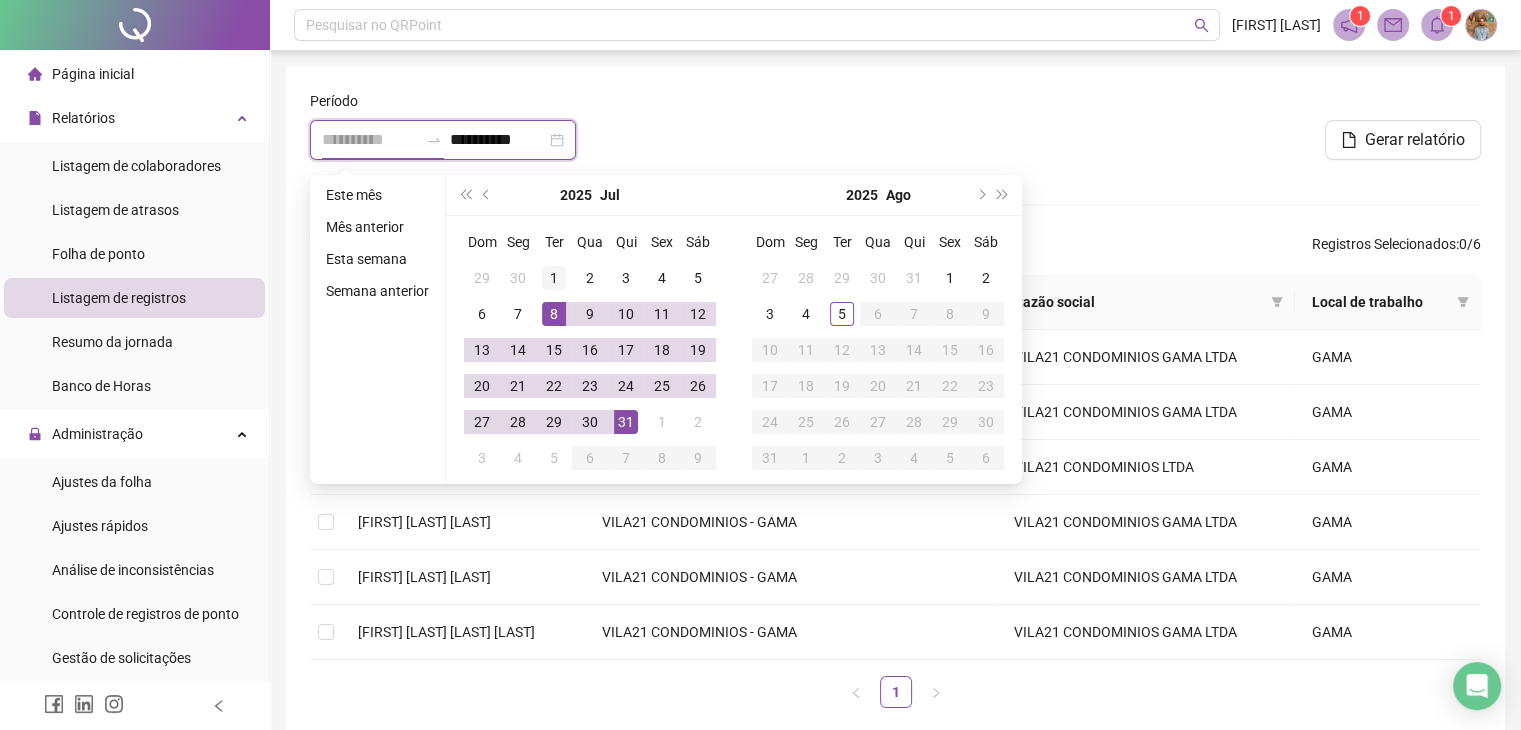 type on "**********" 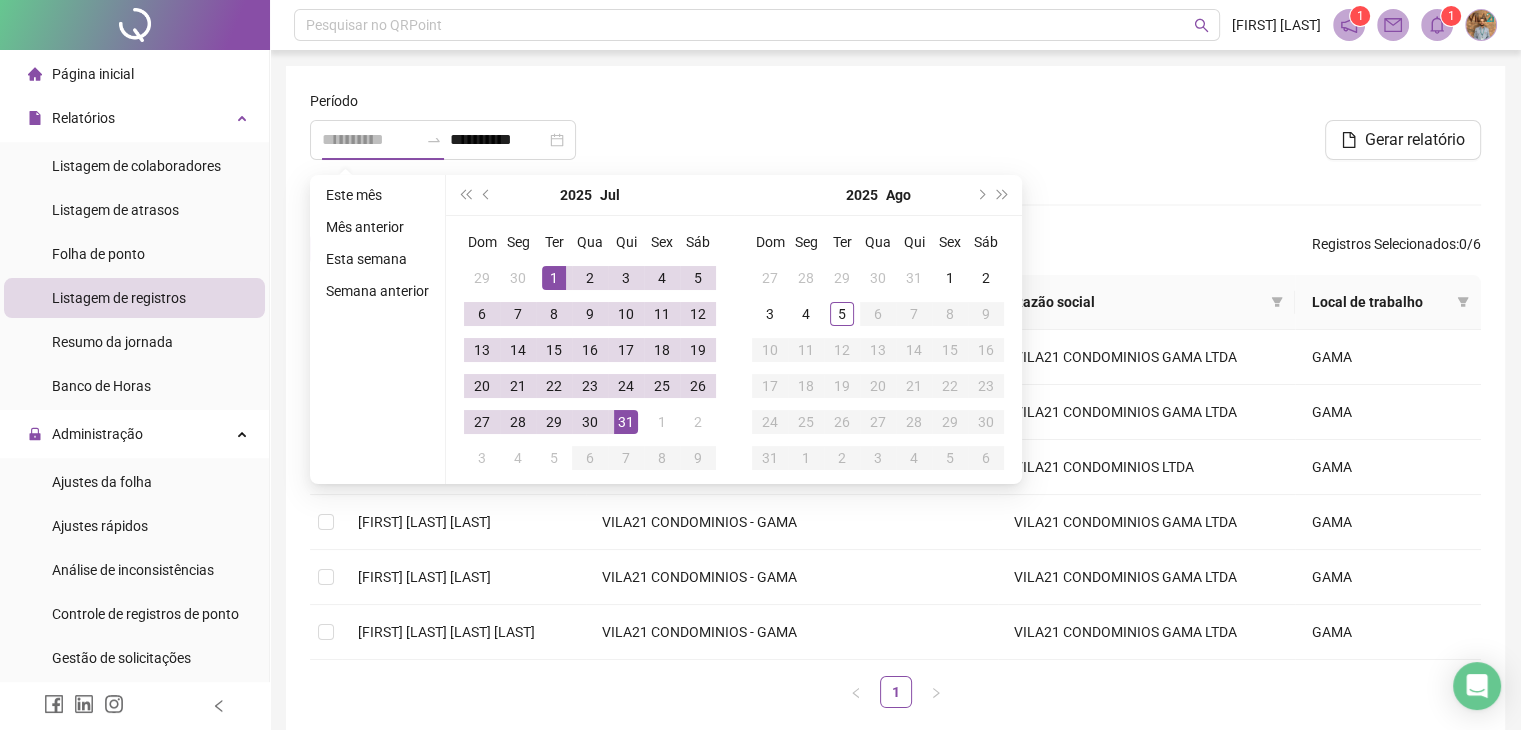click on "1" at bounding box center [554, 278] 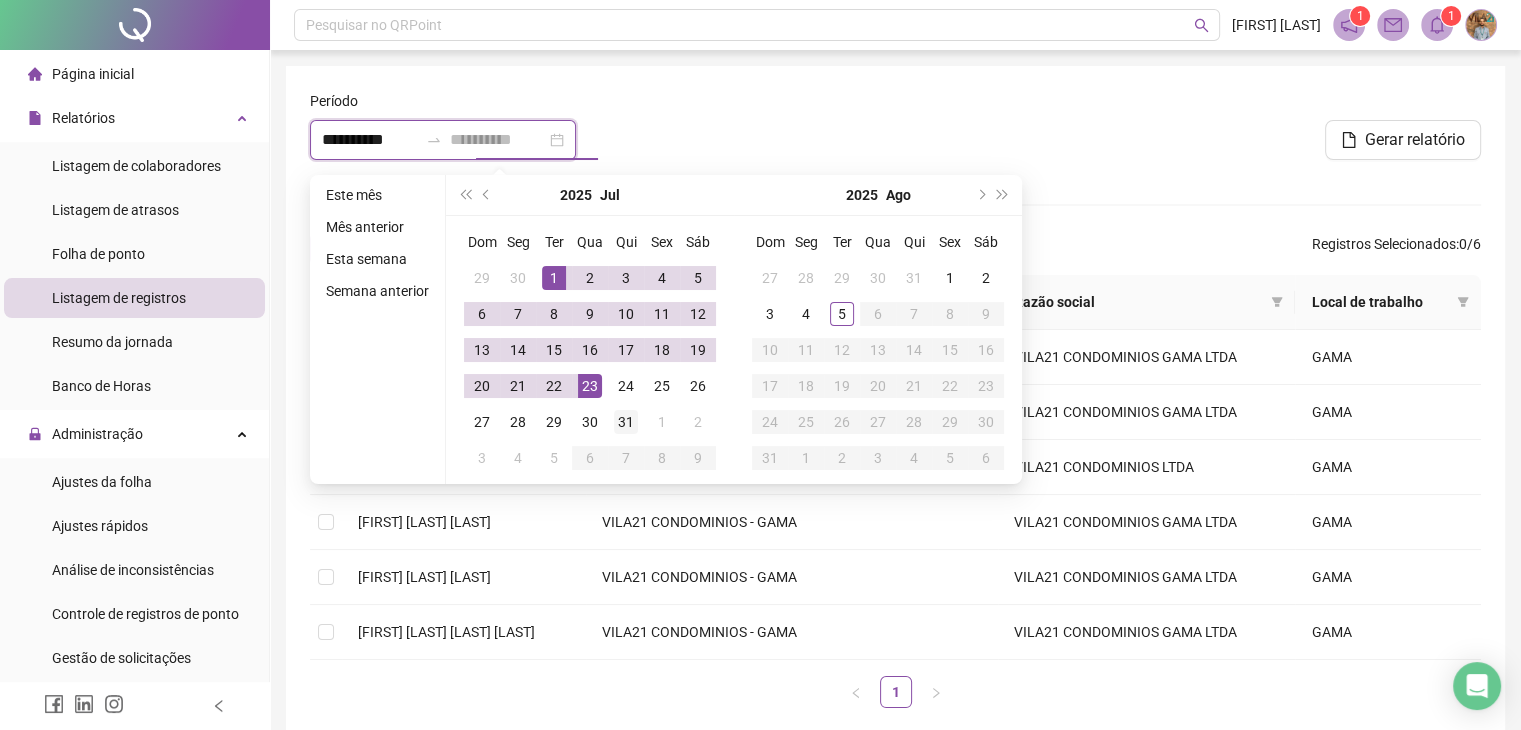 type on "**********" 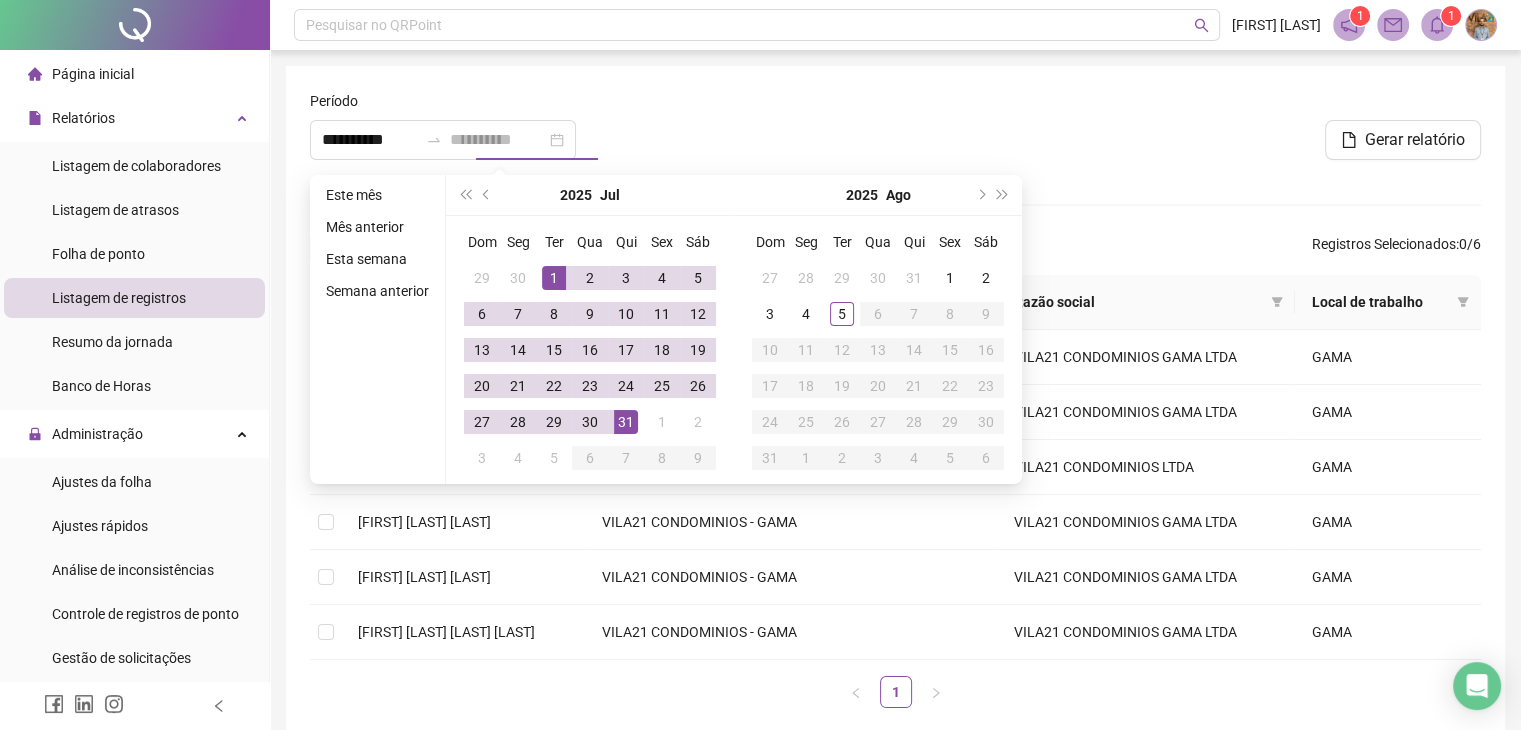 click on "31" at bounding box center [626, 422] 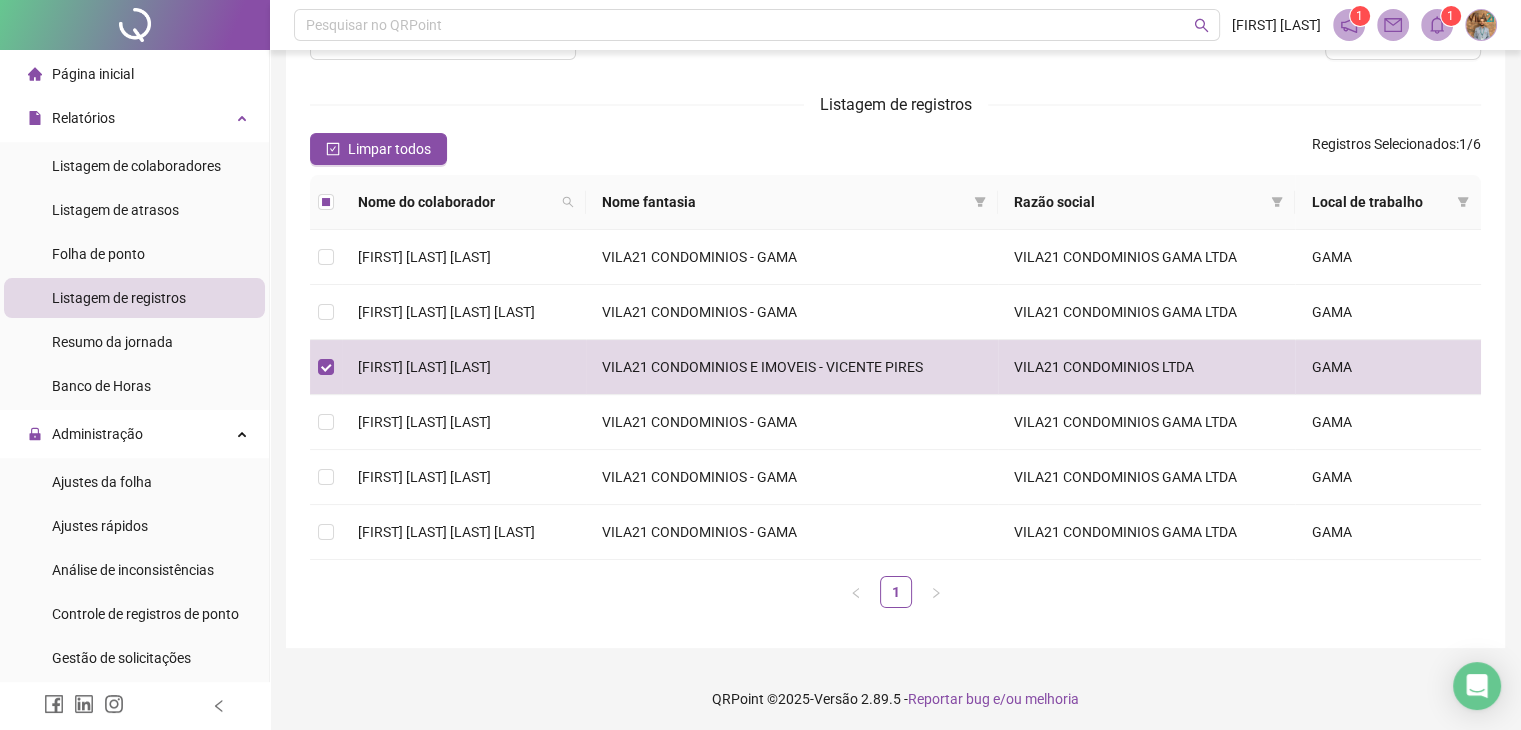 scroll, scrollTop: 0, scrollLeft: 0, axis: both 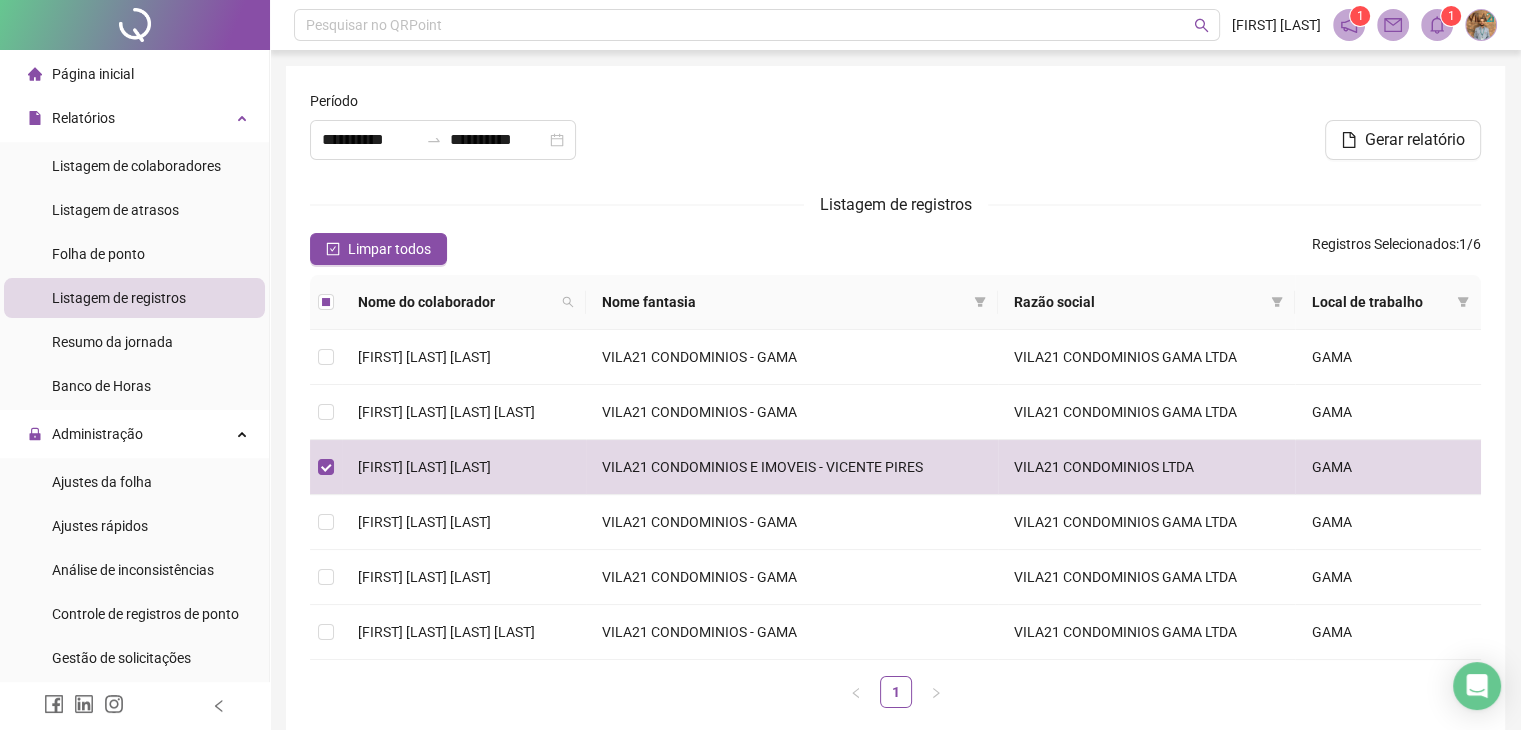 drag, startPoint x: 1373, startPoint y: 147, endPoint x: 1278, endPoint y: 222, distance: 121.037186 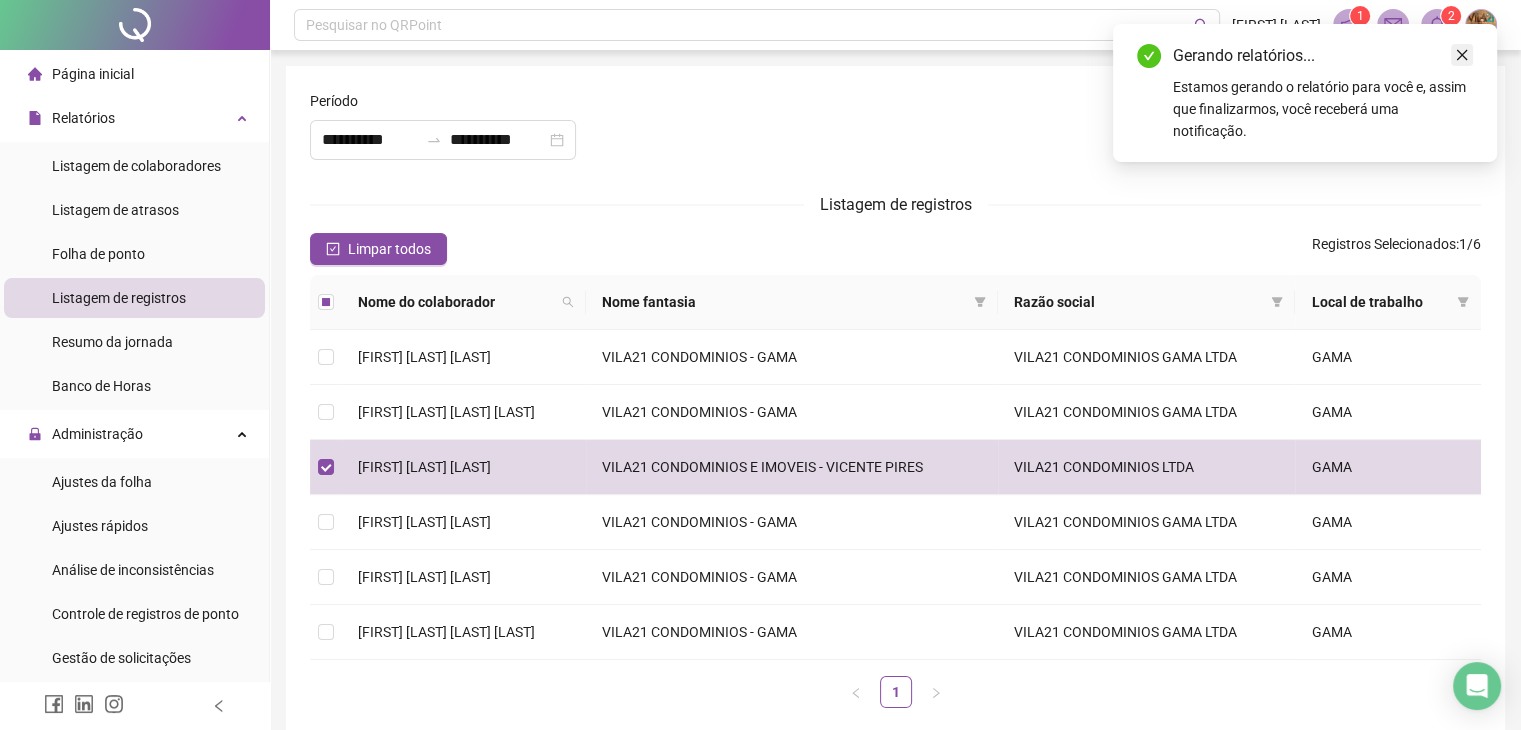 click 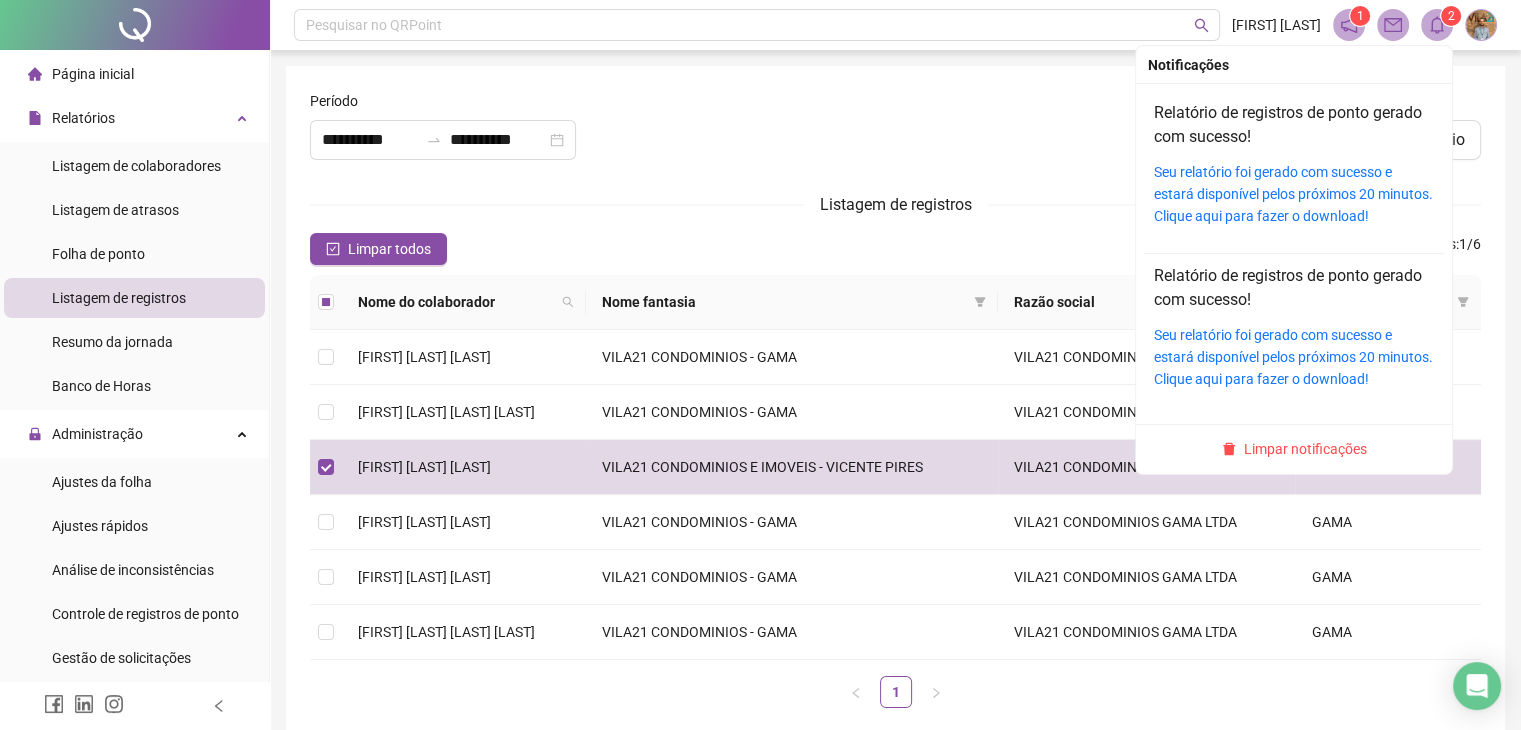 click 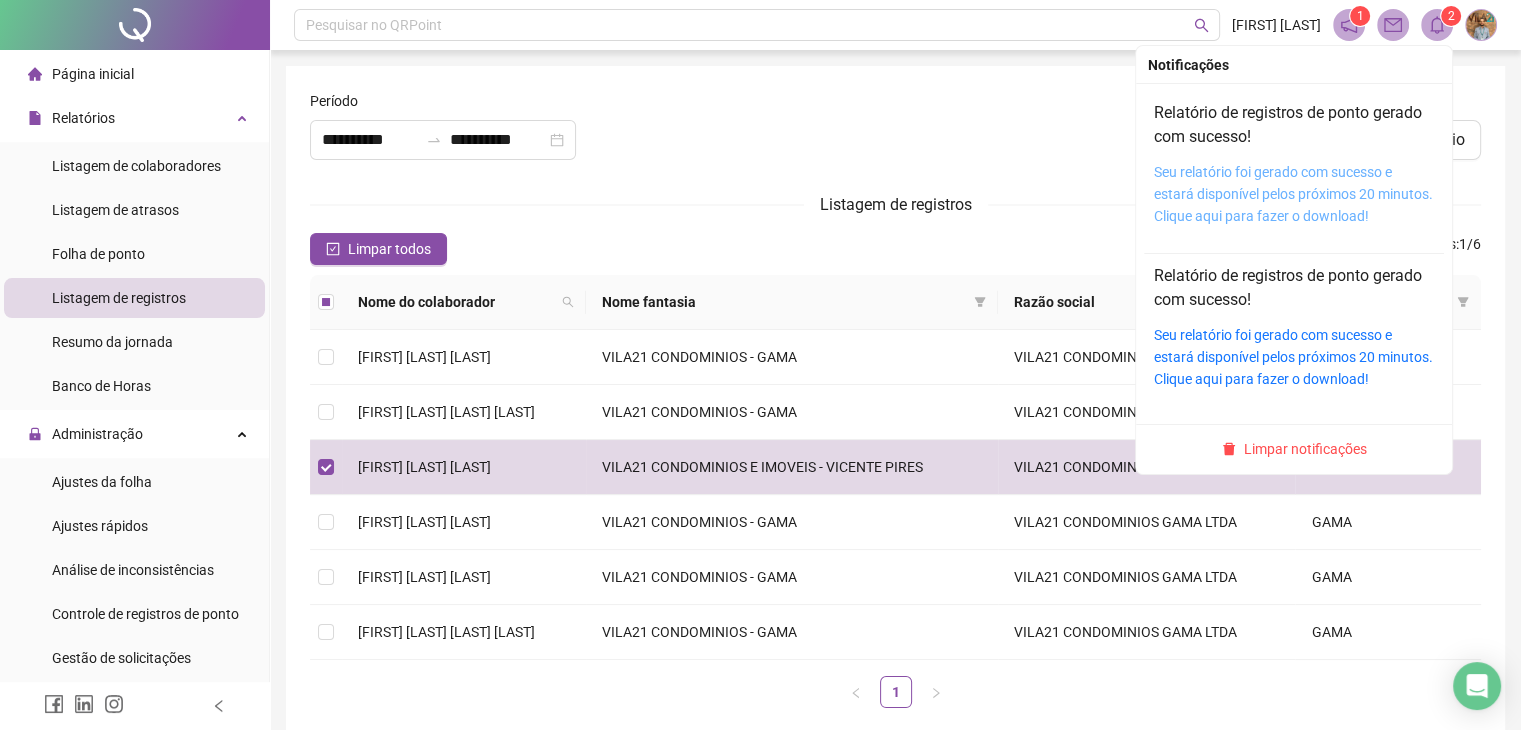 click on "Seu relatório foi gerado com sucesso e estará disponível pelos próximos 20 minutos.
Clique aqui para fazer o download!" at bounding box center [1293, 194] 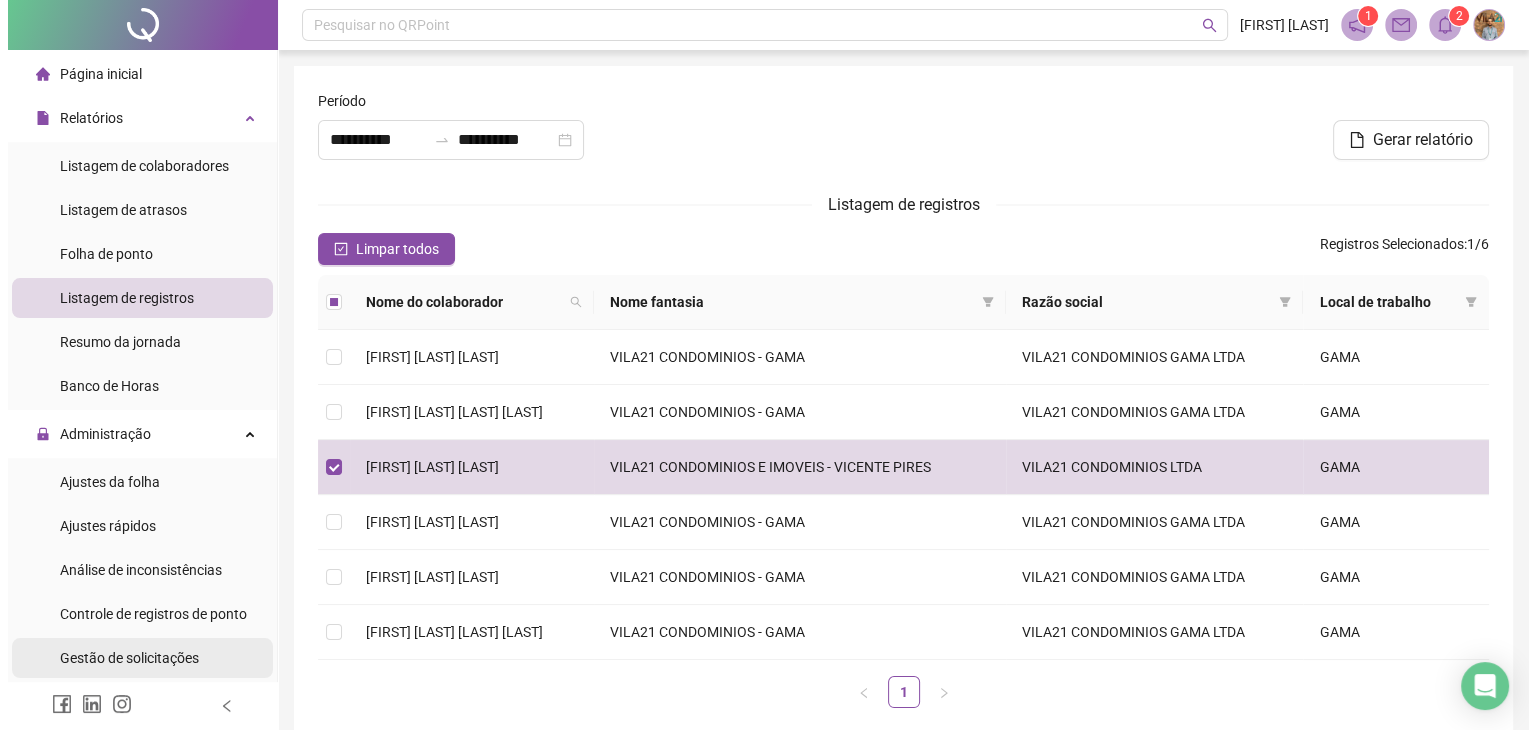 scroll, scrollTop: 100, scrollLeft: 0, axis: vertical 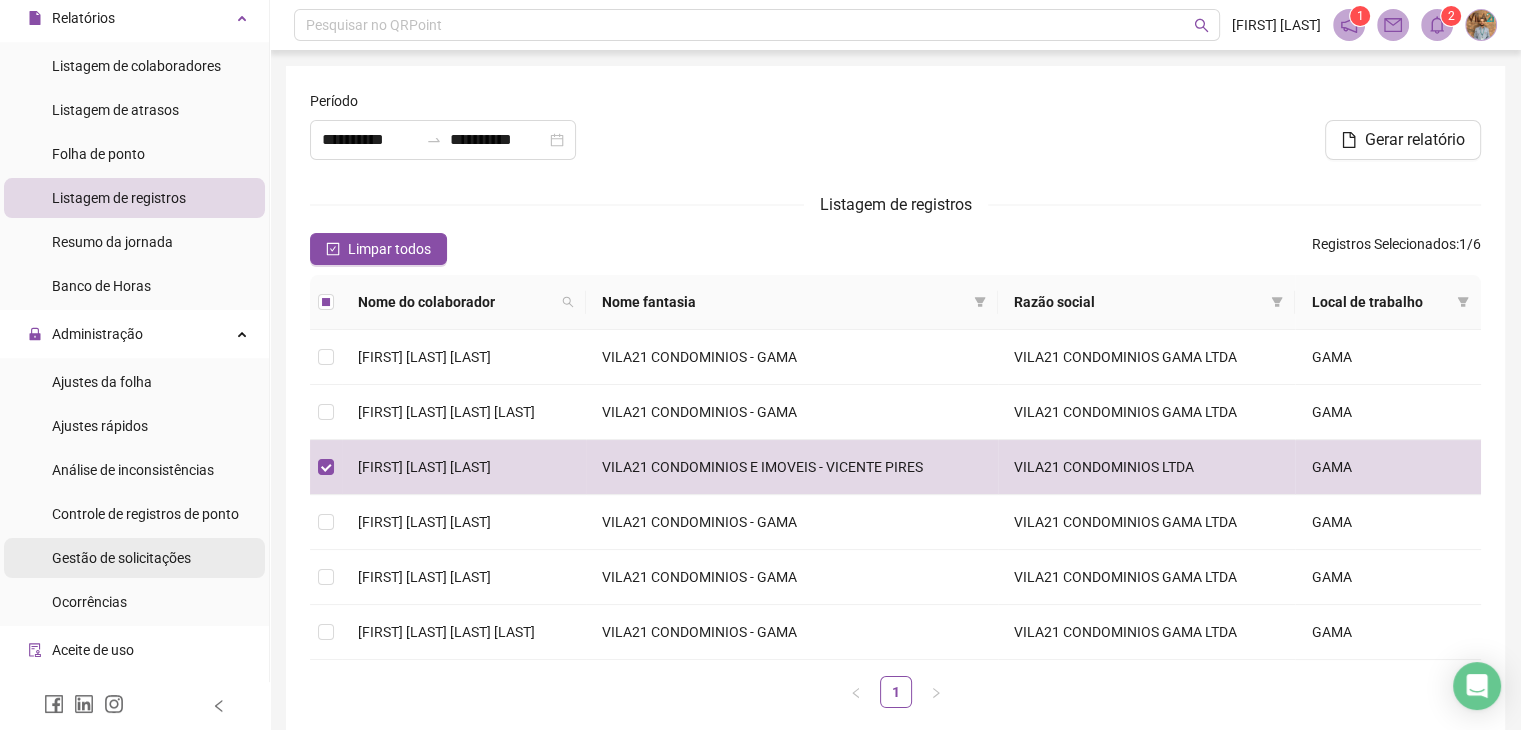 click on "Gestão de solicitações" at bounding box center (121, 558) 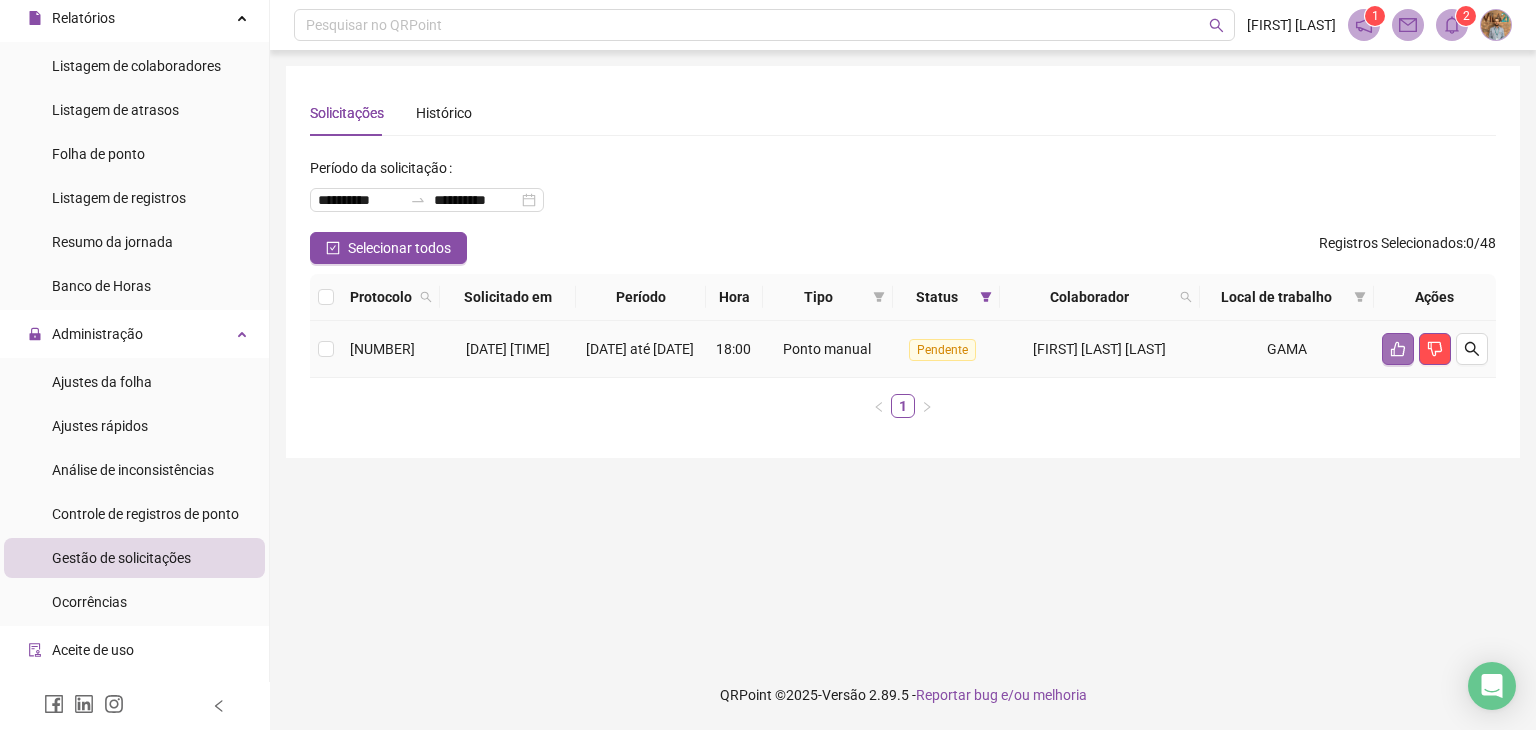 click 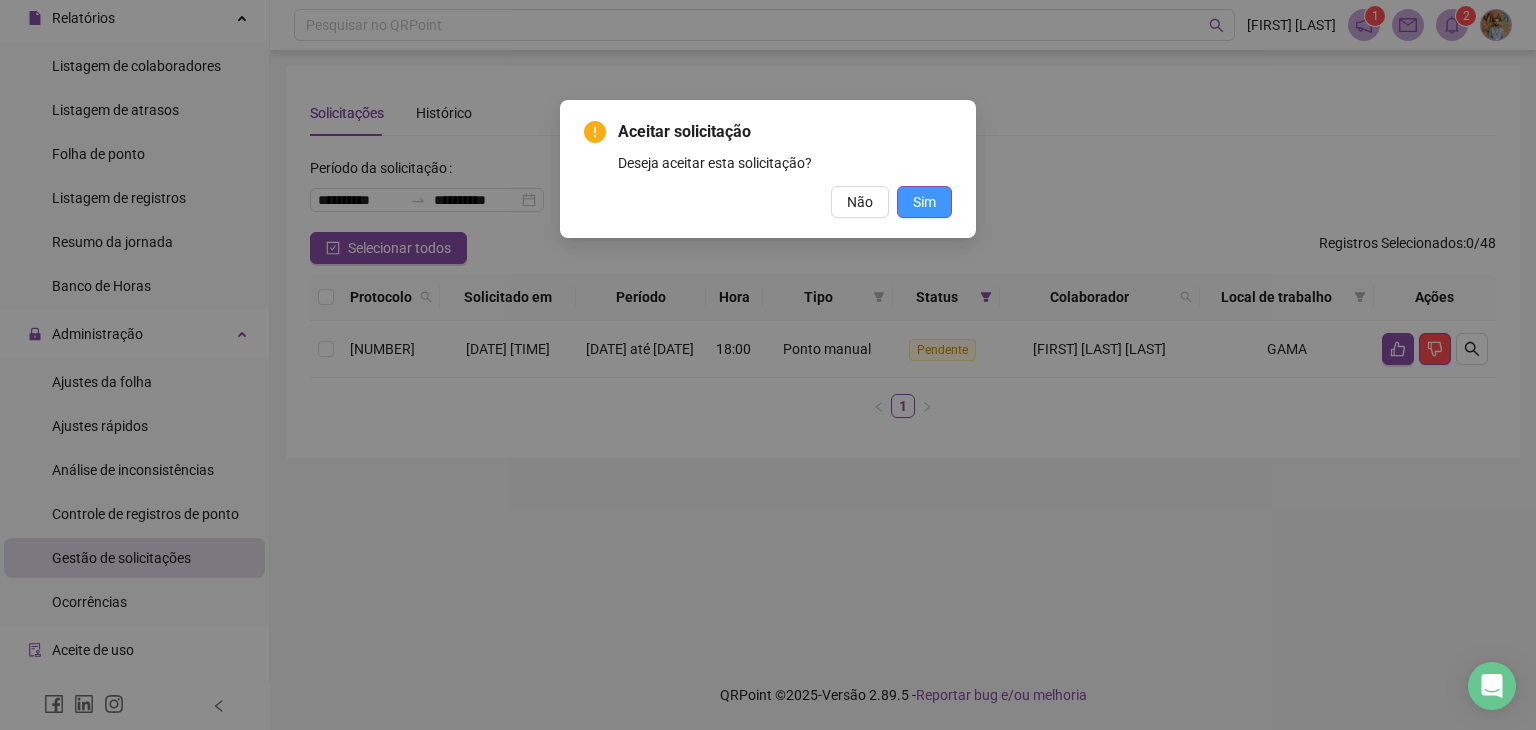 click on "Sim" at bounding box center (924, 202) 